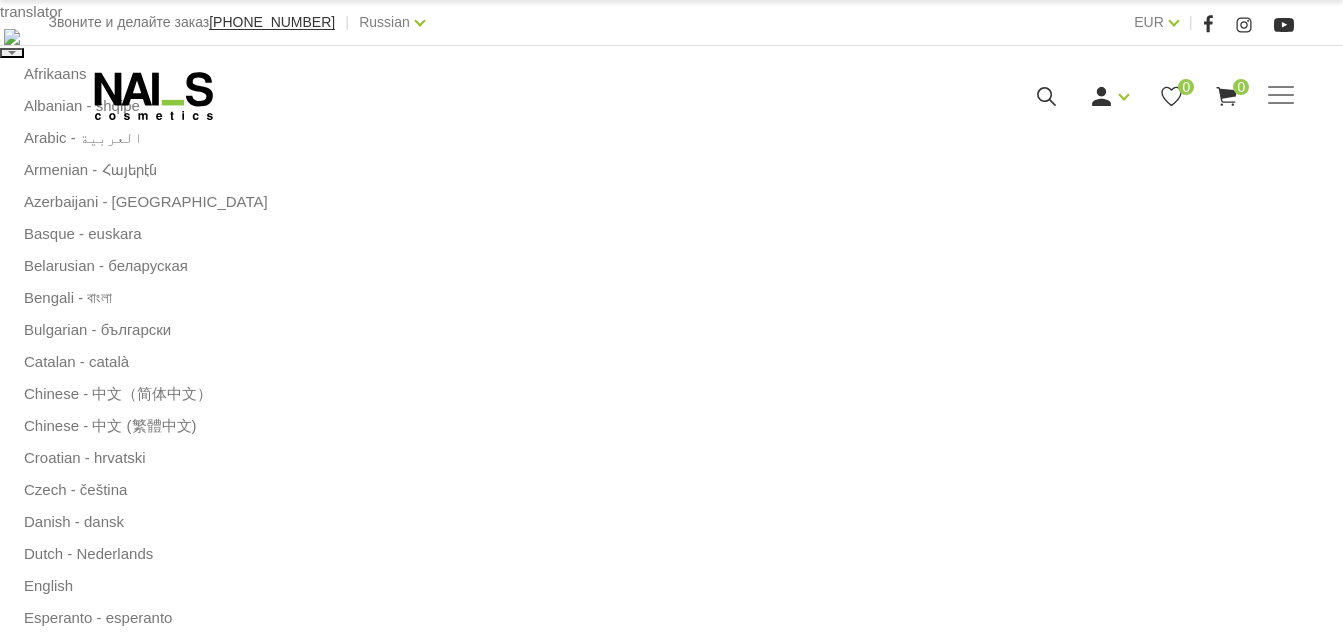 scroll, scrollTop: 0, scrollLeft: 0, axis: both 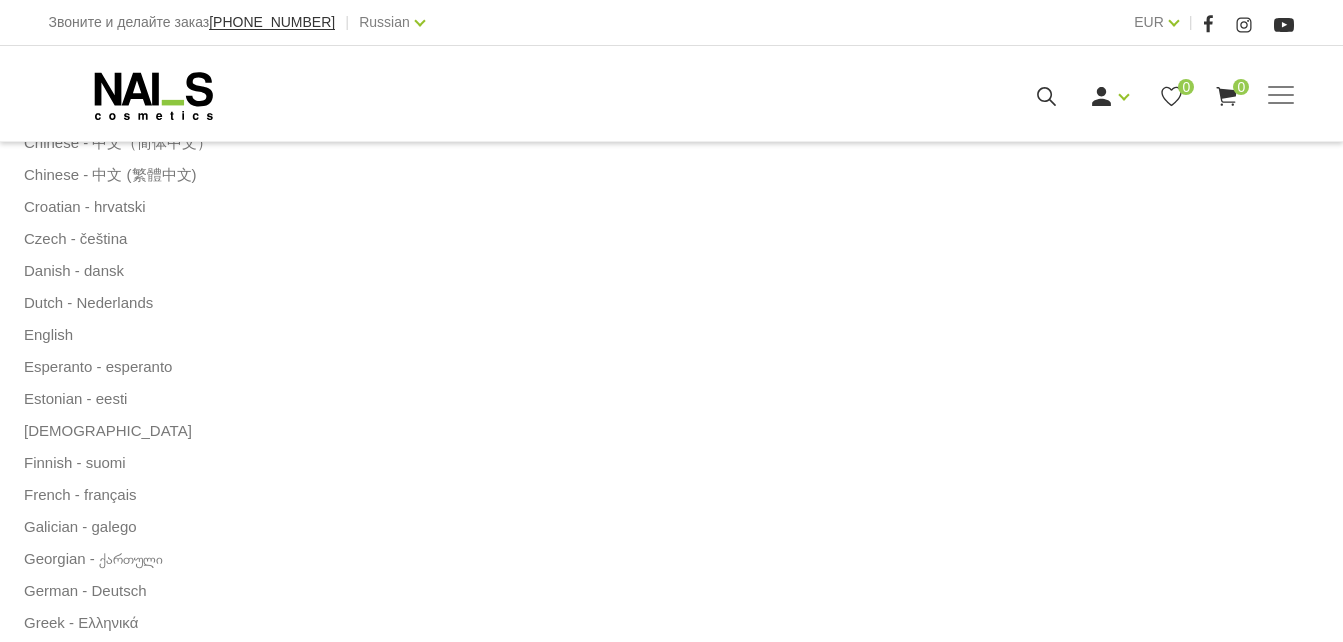 click at bounding box center [497, 2569] 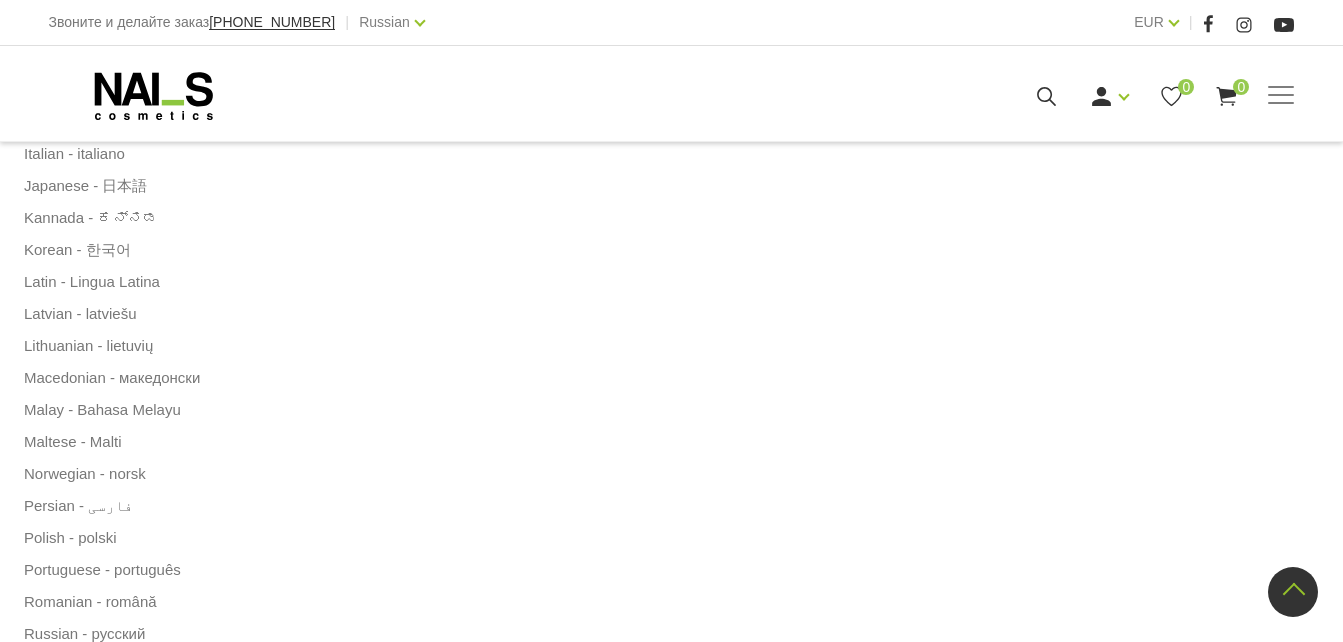 scroll, scrollTop: 1042, scrollLeft: 0, axis: vertical 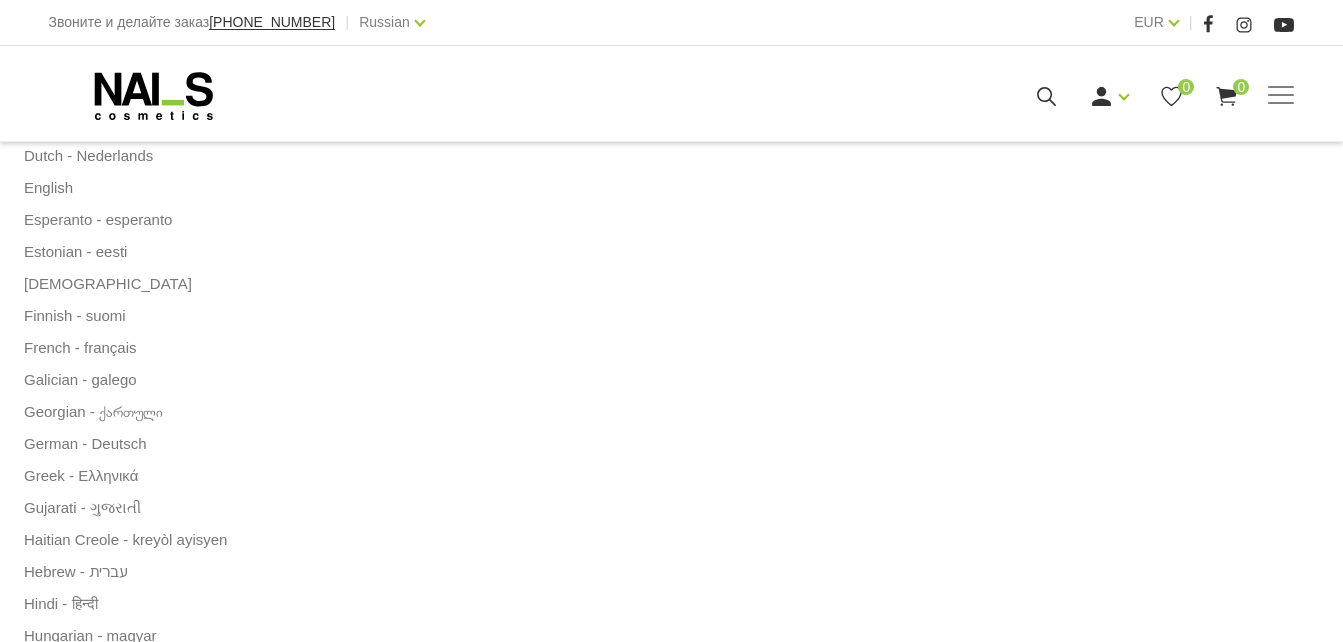 click on "Добавить в корзину" at bounding box center (922, 2516) 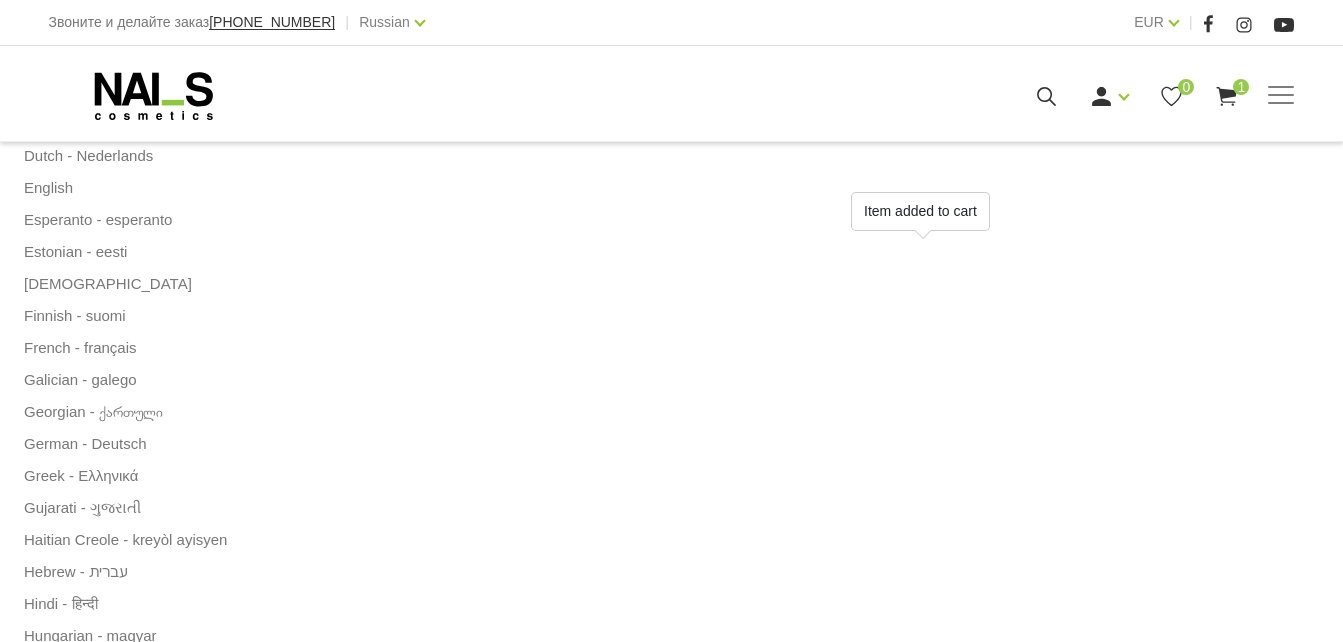 scroll, scrollTop: 99, scrollLeft: 0, axis: vertical 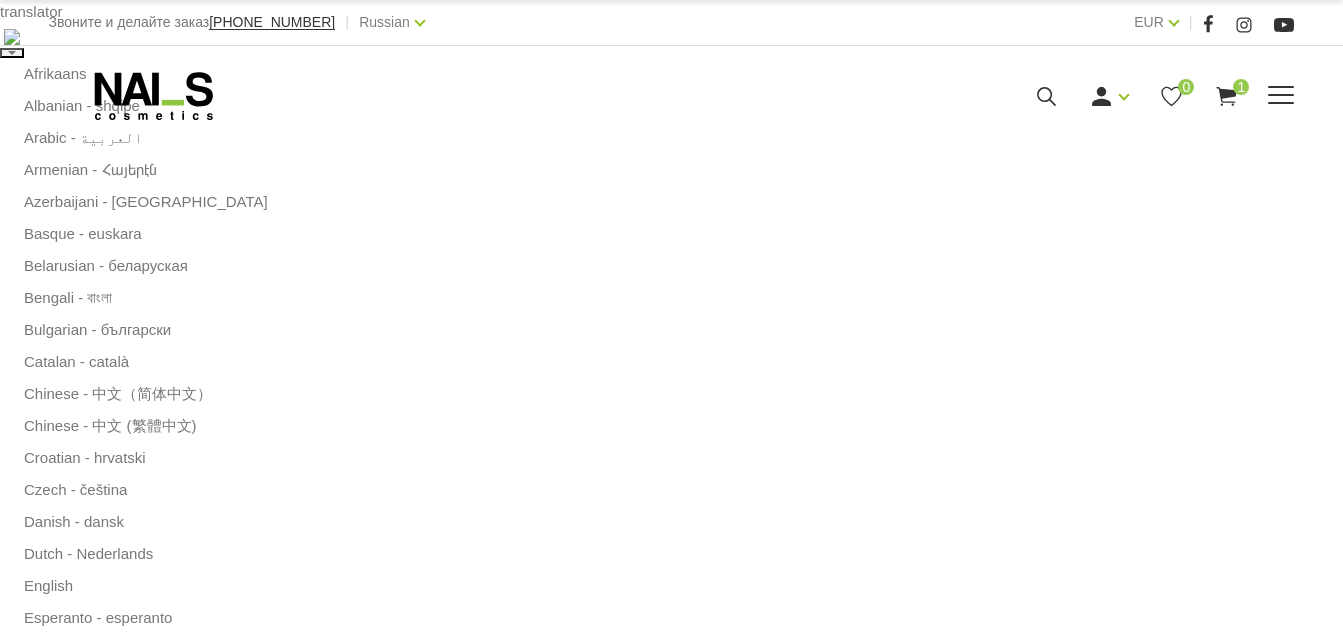 click 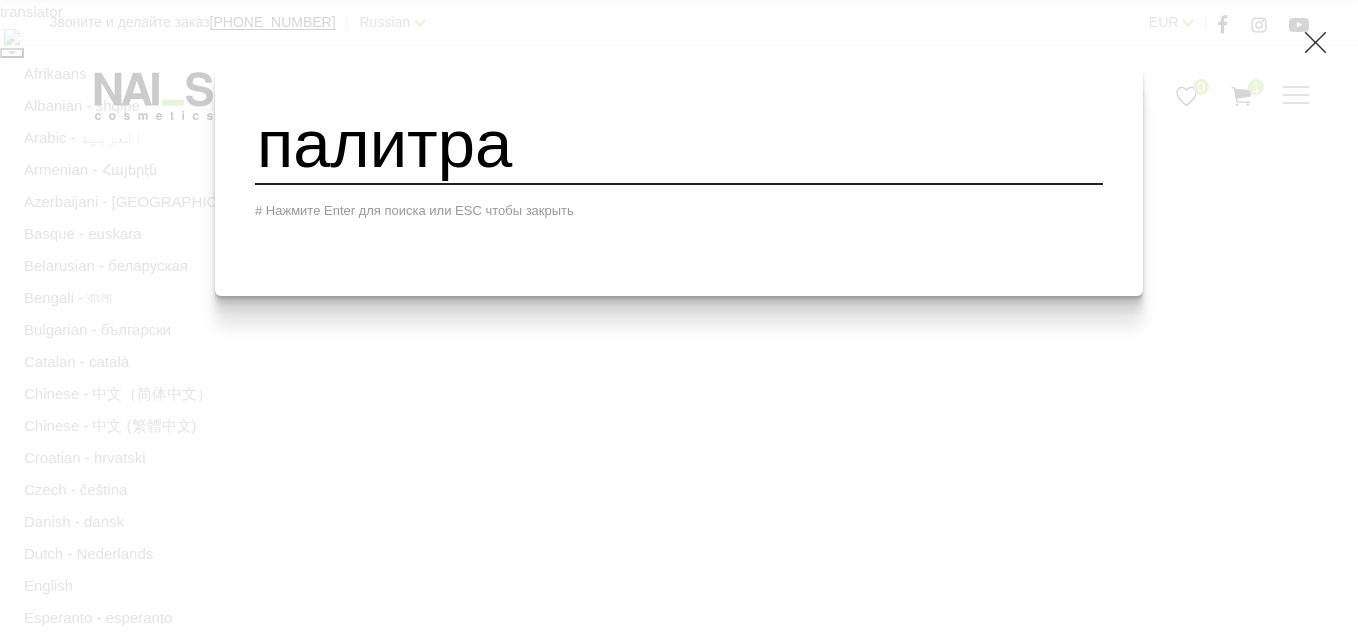 type on "палитра" 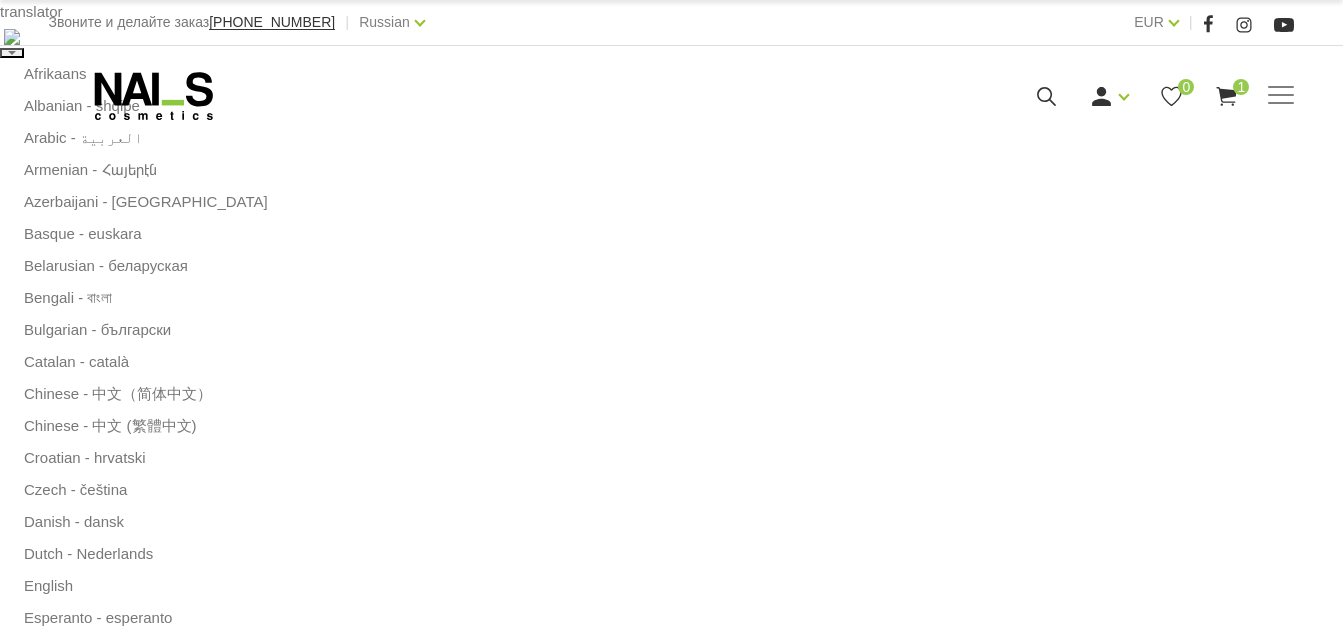 scroll, scrollTop: 0, scrollLeft: 0, axis: both 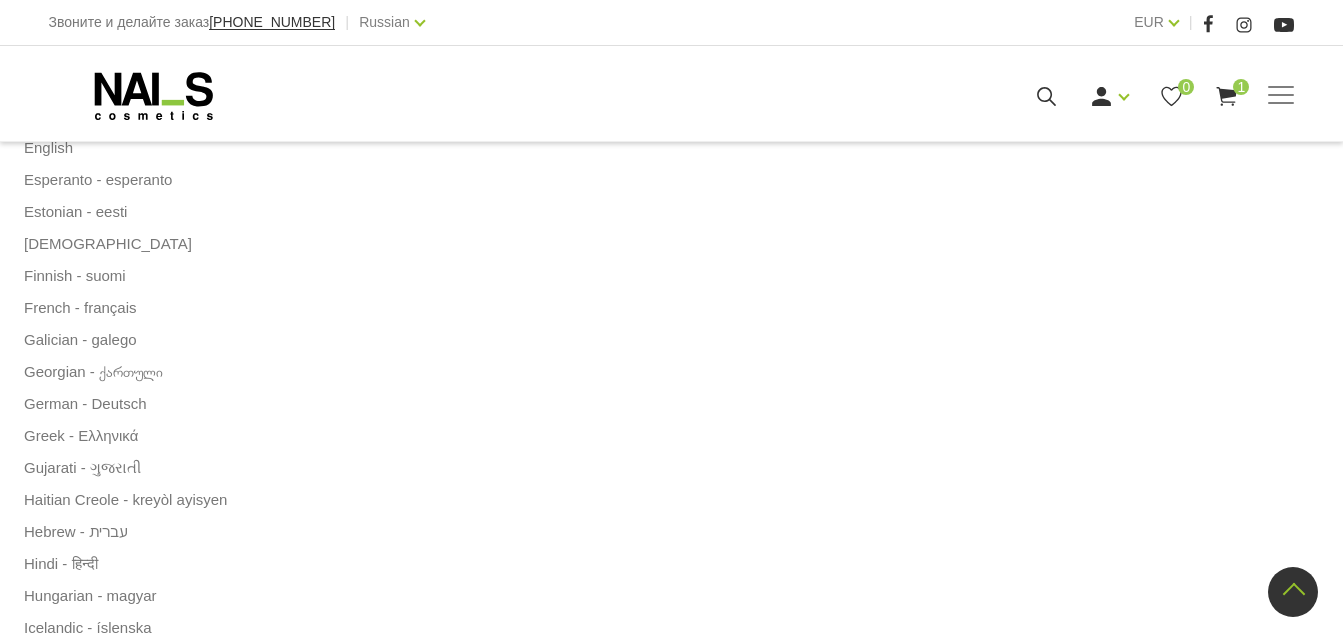 click at bounding box center [1022, 2502] 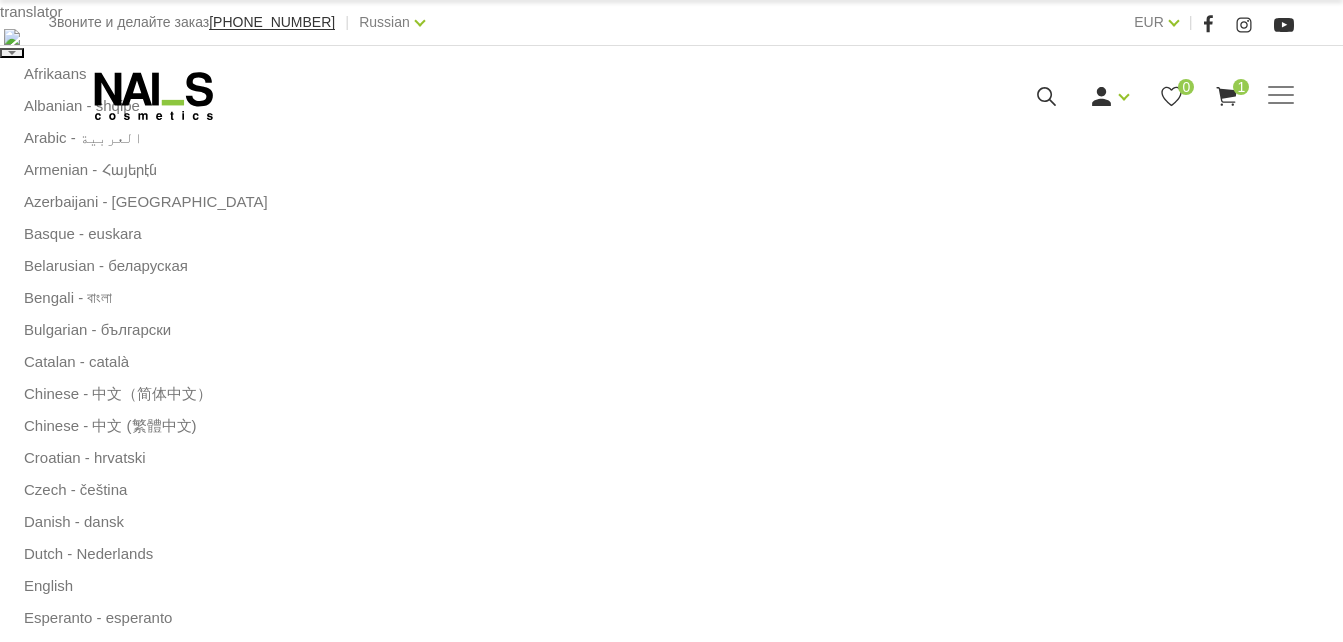 select on "1293" 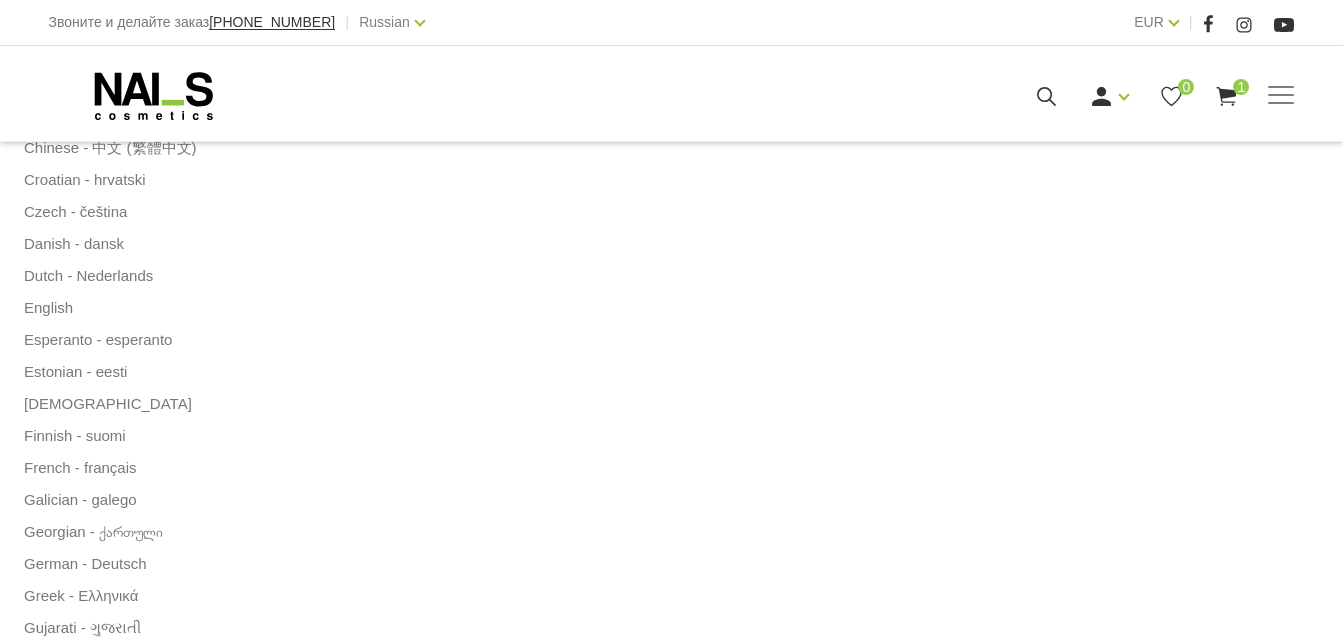 scroll, scrollTop: 266, scrollLeft: 0, axis: vertical 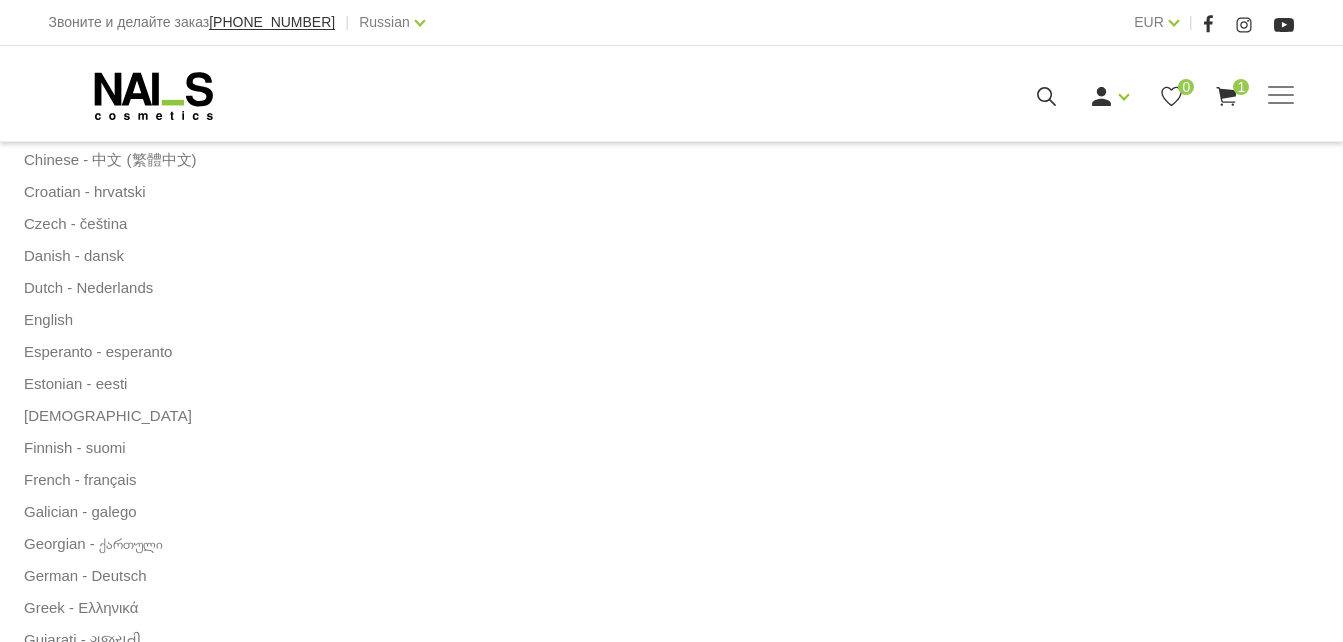 click at bounding box center [498, 2875] 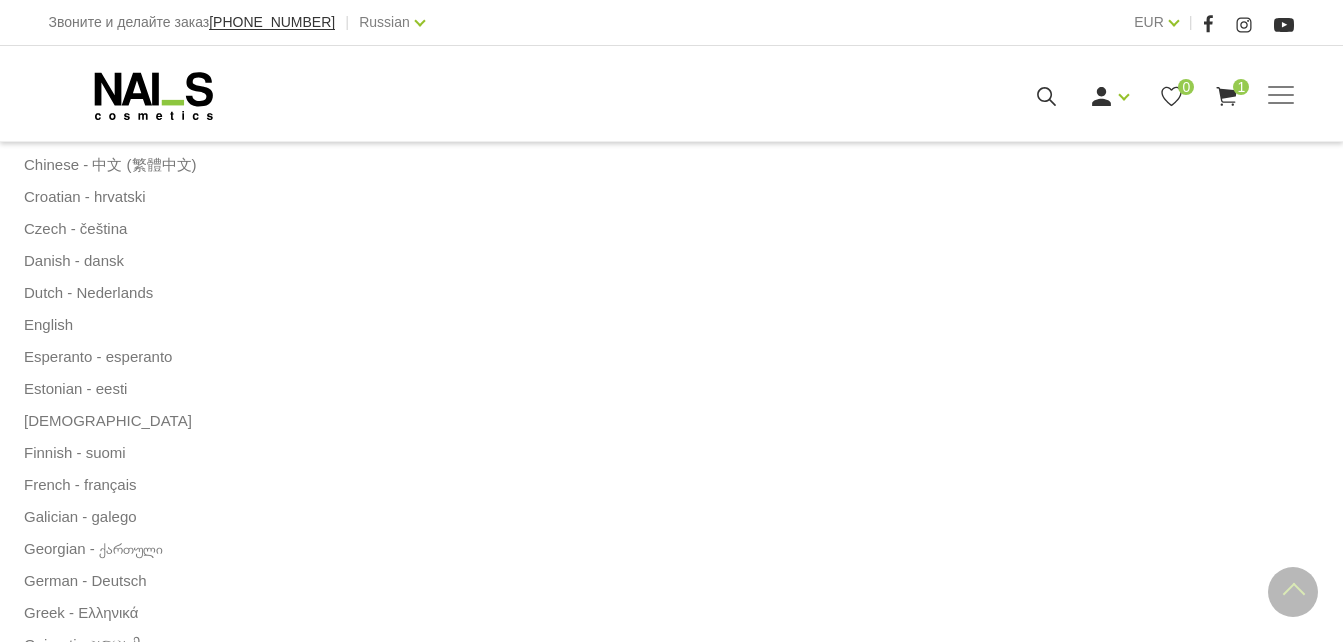 scroll, scrollTop: 255, scrollLeft: 0, axis: vertical 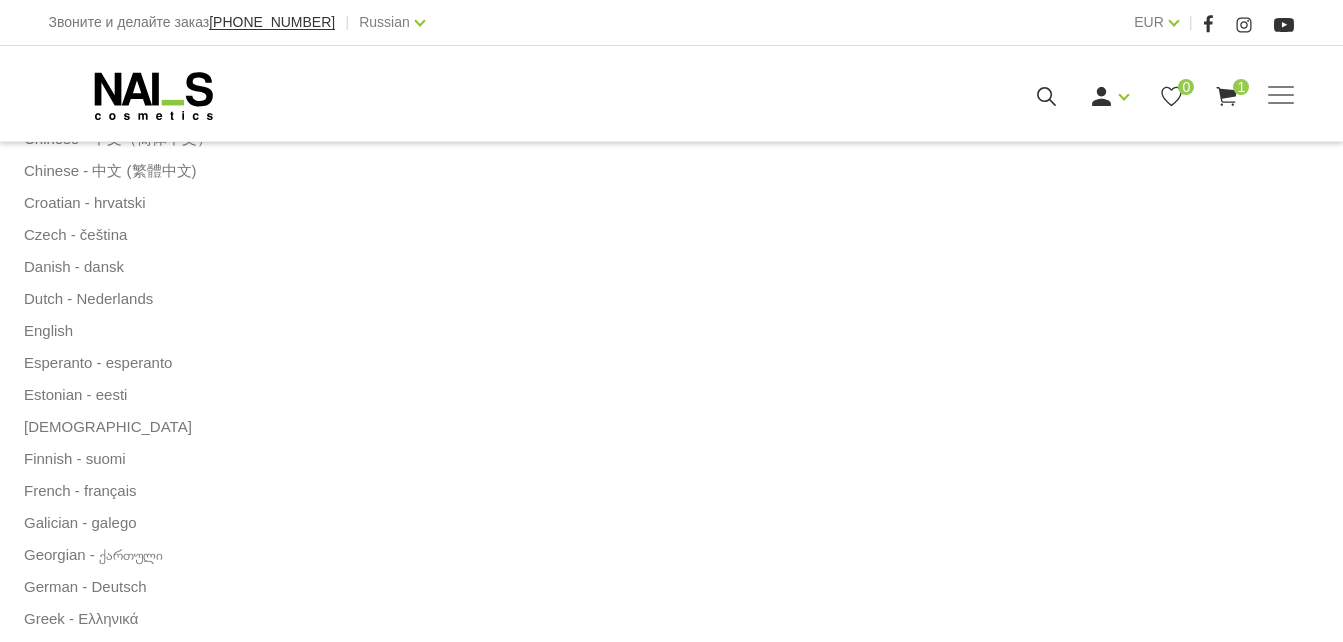click on "Добавить в корзину" at bounding box center [922, 2737] 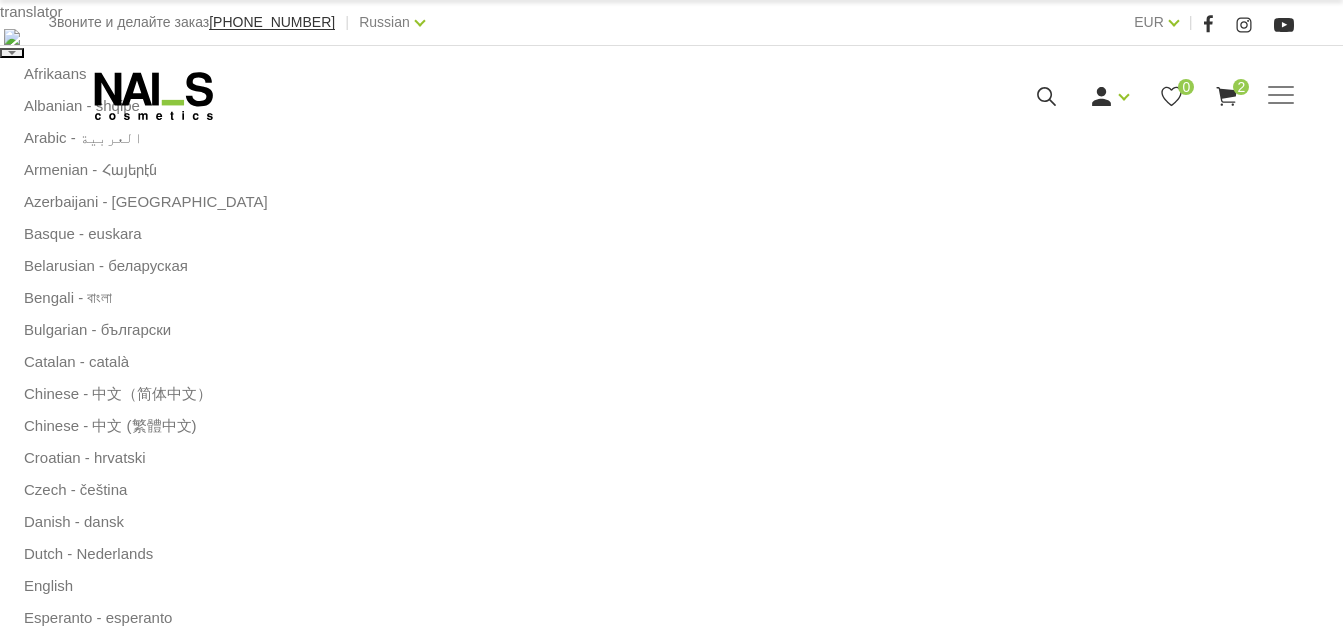 scroll, scrollTop: 438, scrollLeft: 0, axis: vertical 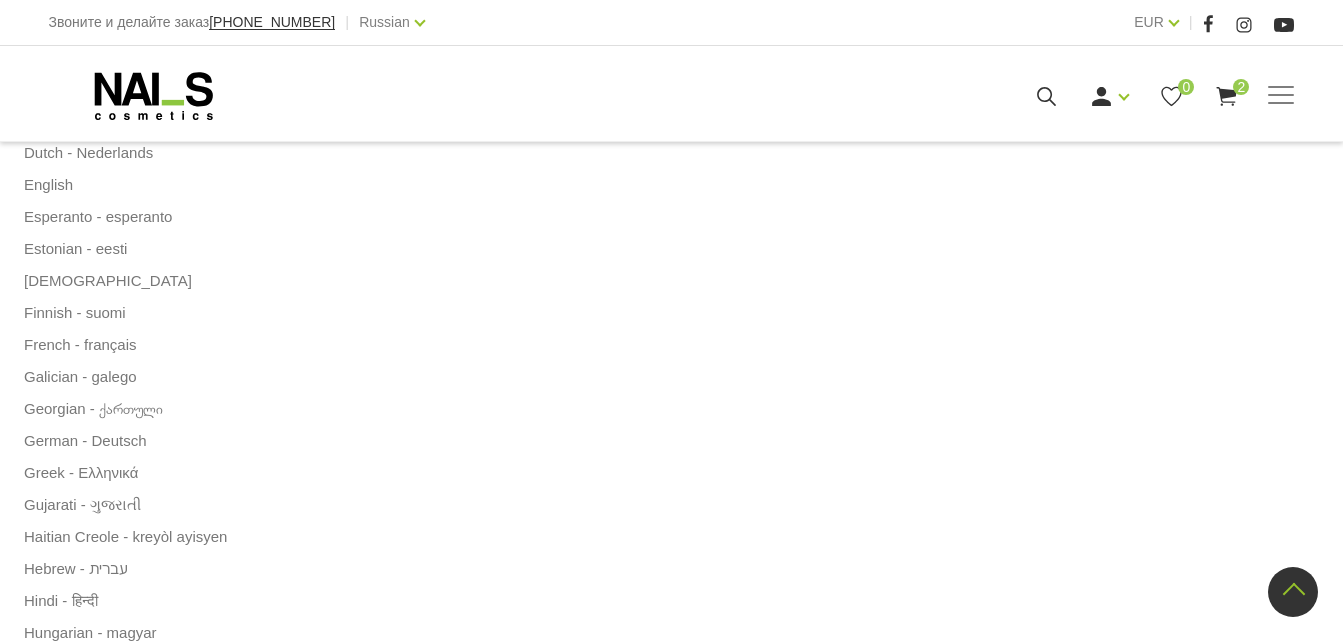 click at bounding box center [448, 2539] 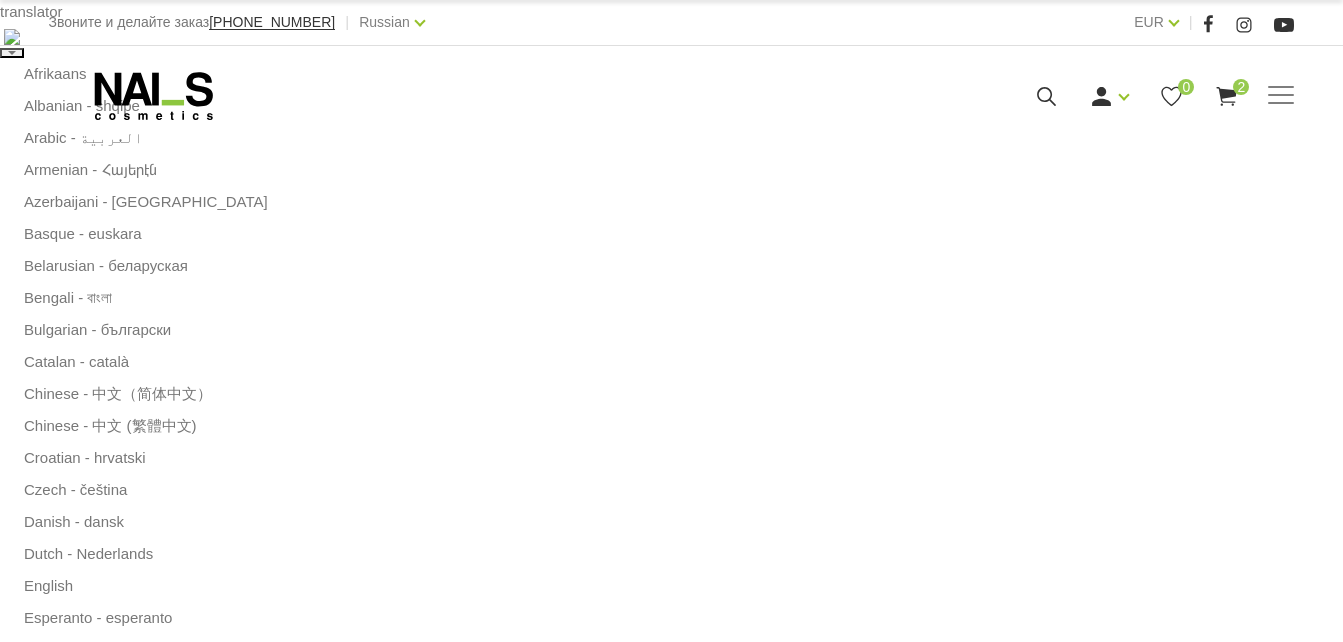 scroll, scrollTop: 0, scrollLeft: 0, axis: both 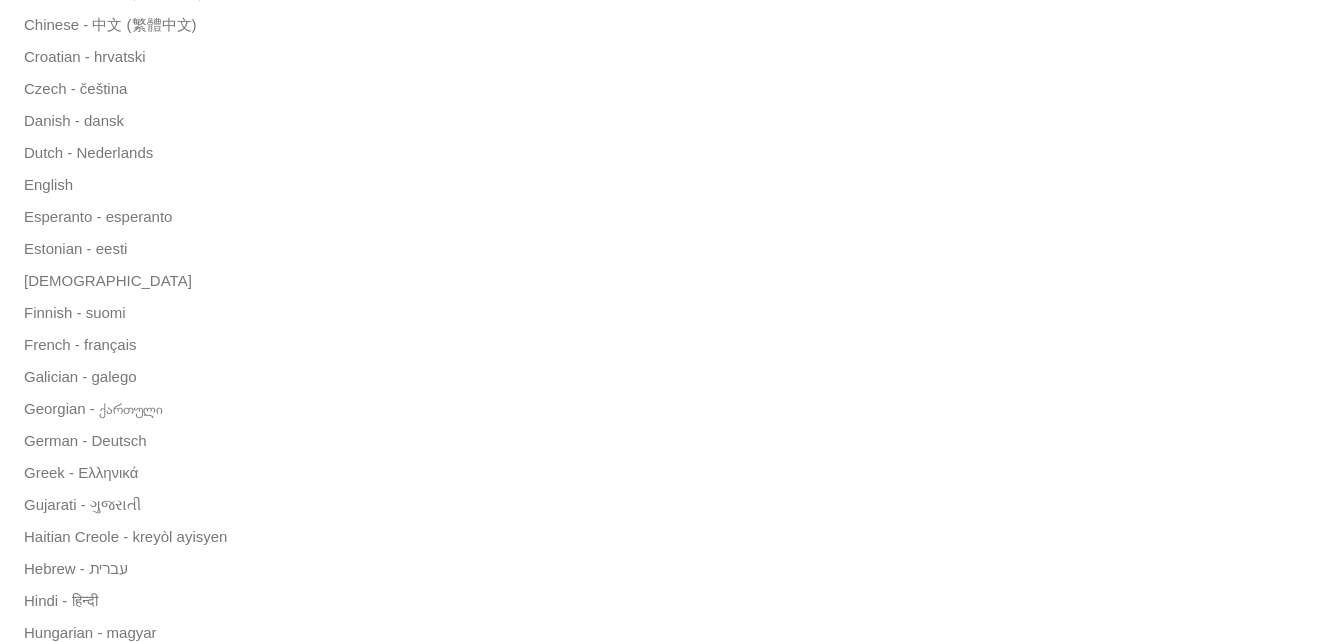 click at bounding box center (1022, 2539) 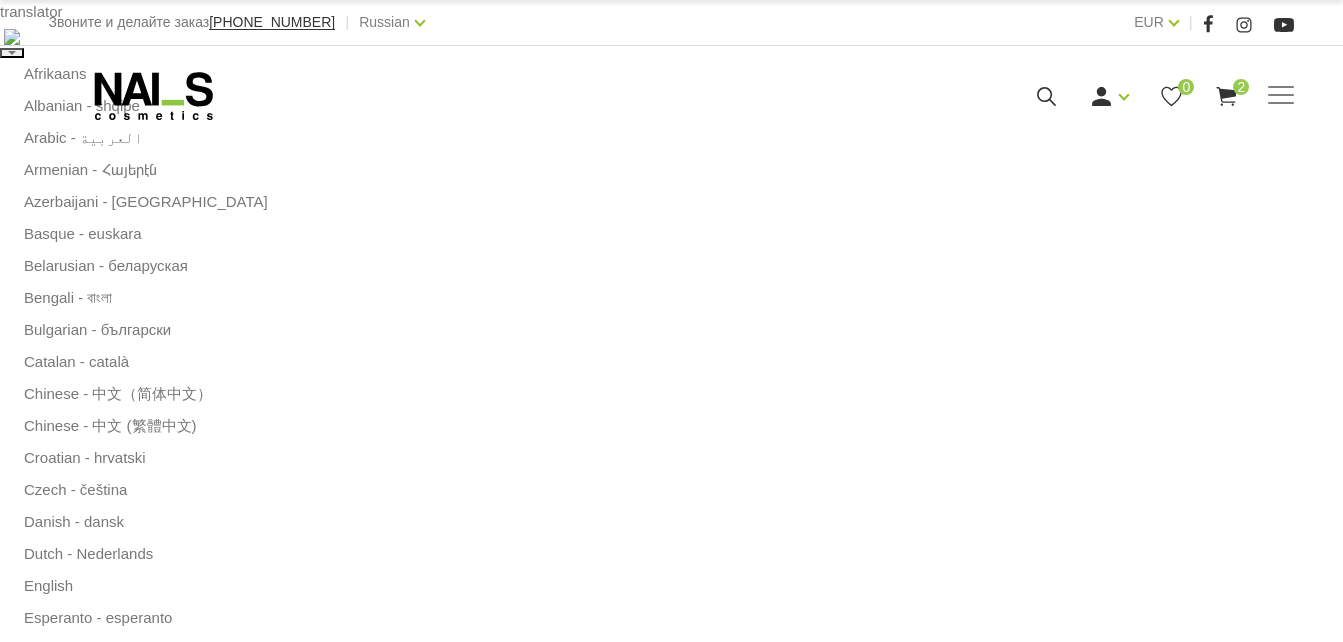 select on "1293" 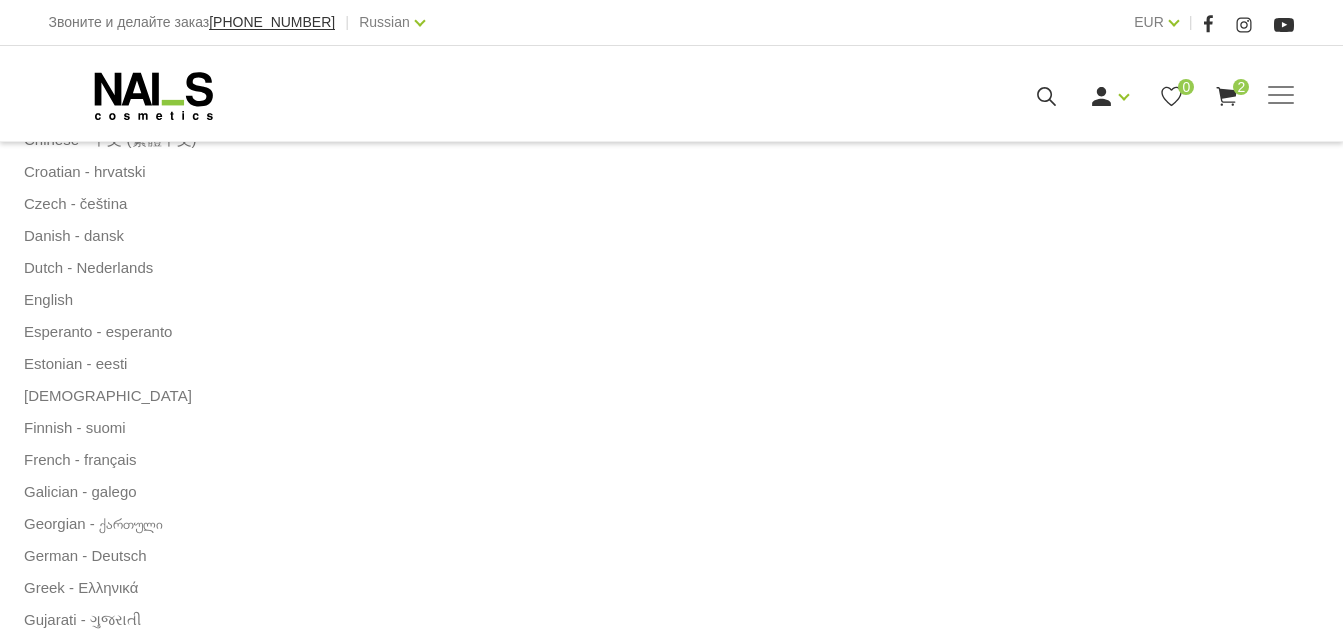 scroll, scrollTop: 289, scrollLeft: 0, axis: vertical 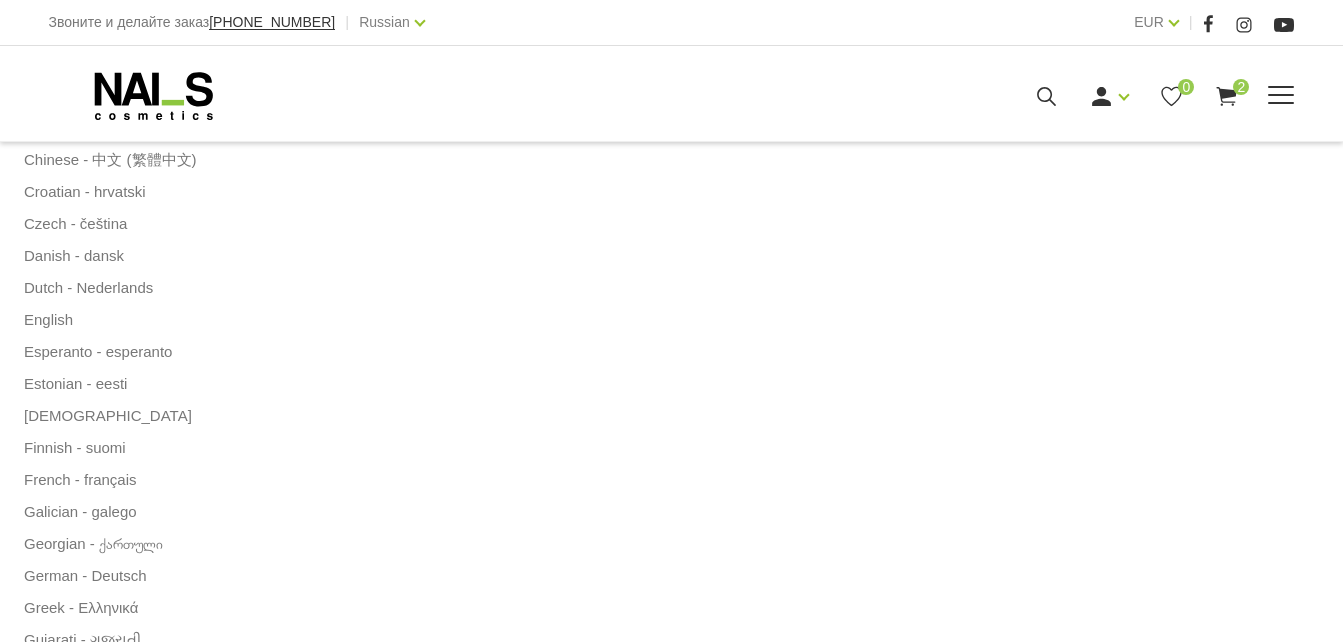 click 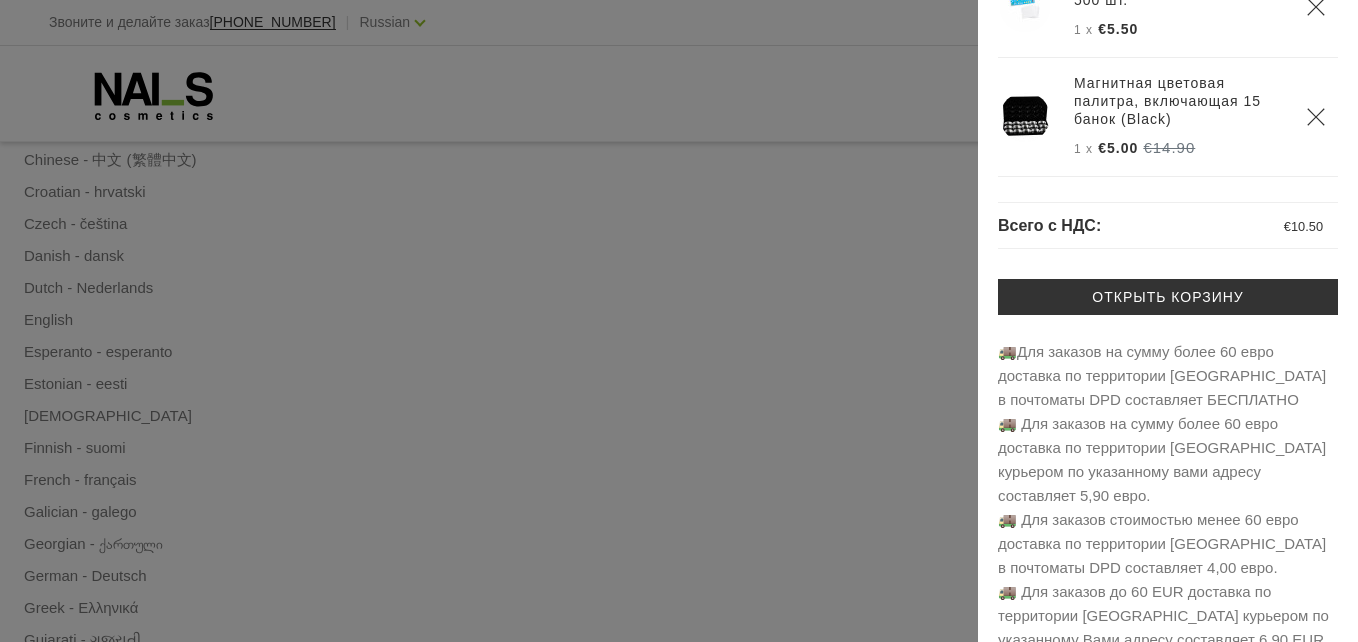 scroll, scrollTop: 121, scrollLeft: 0, axis: vertical 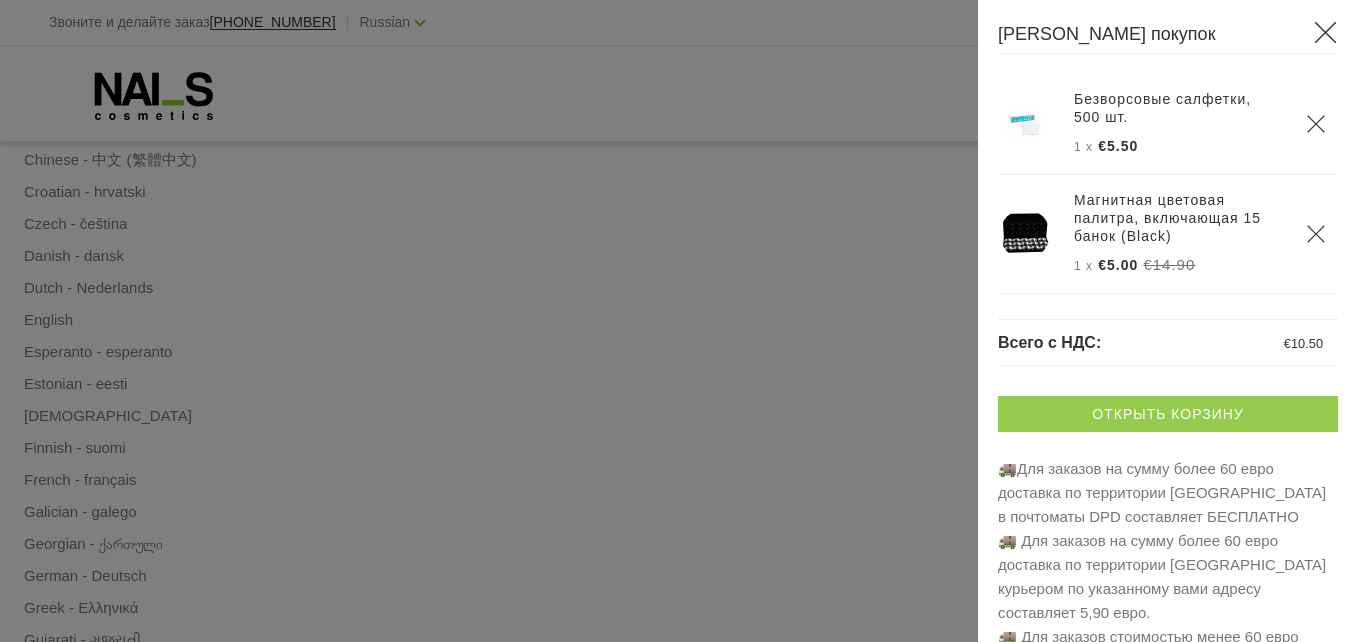 click on "Открыть корзину" at bounding box center [1168, 414] 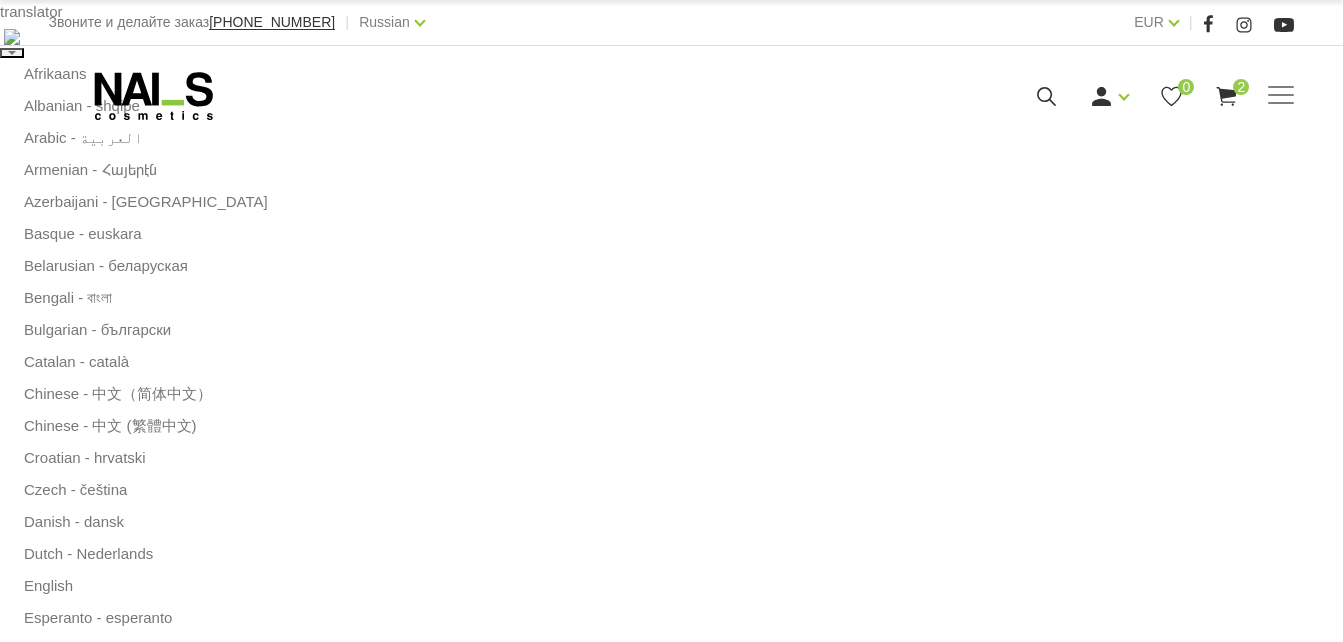 scroll, scrollTop: 0, scrollLeft: 0, axis: both 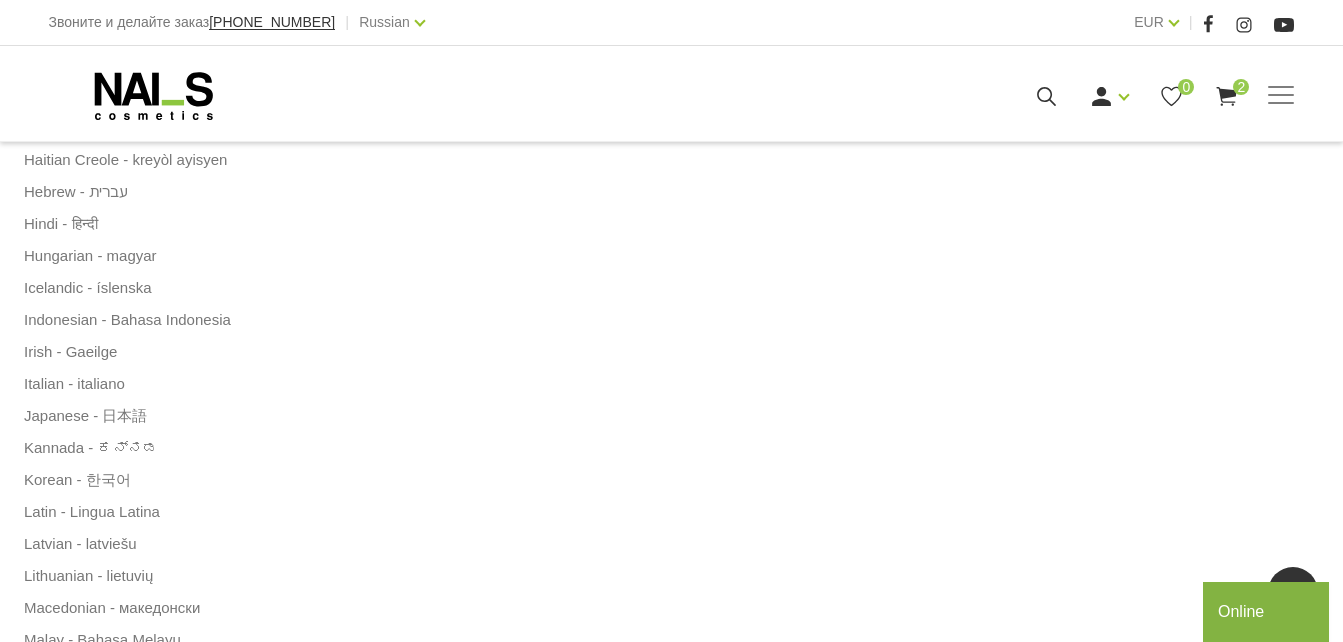 click on "Перейти к шагу 2 из 3" at bounding box center (1101, 2661) 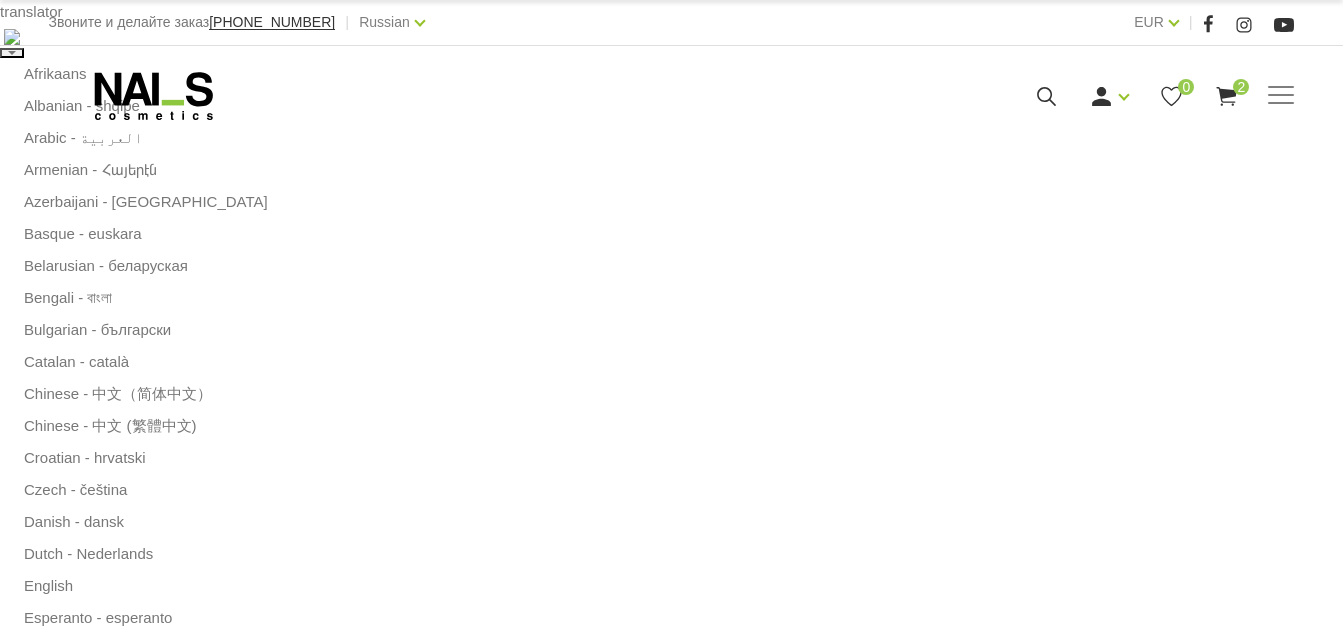 scroll, scrollTop: 0, scrollLeft: 0, axis: both 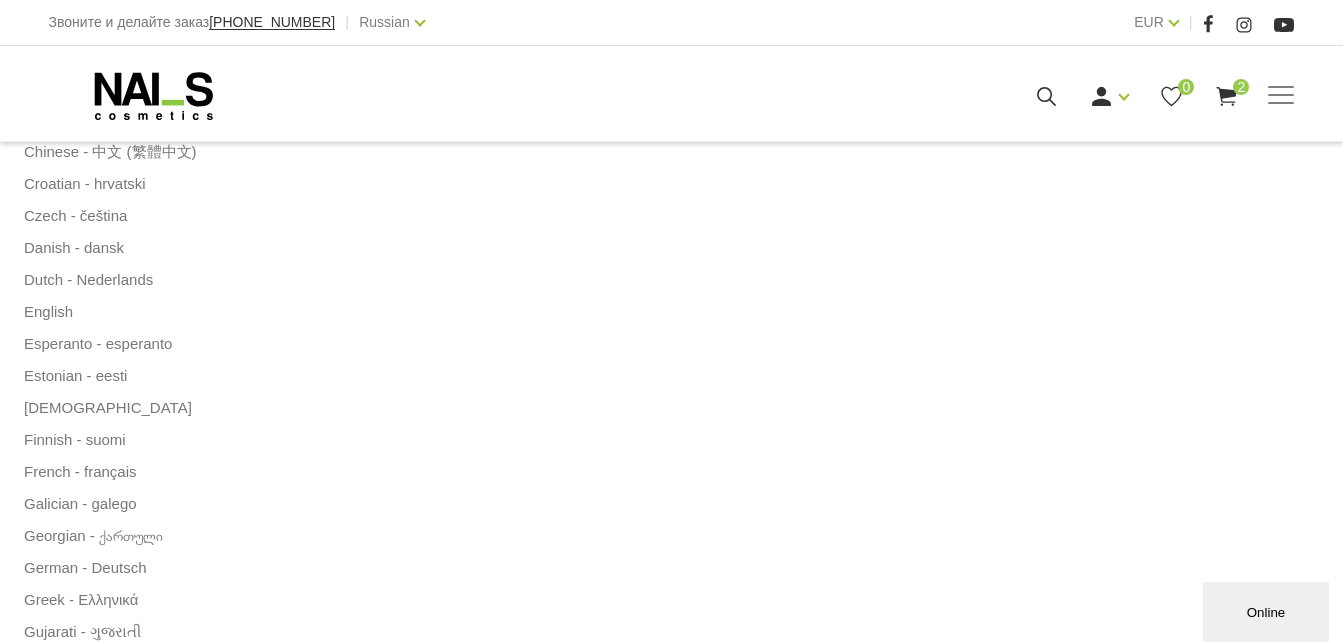 type on "Karina" 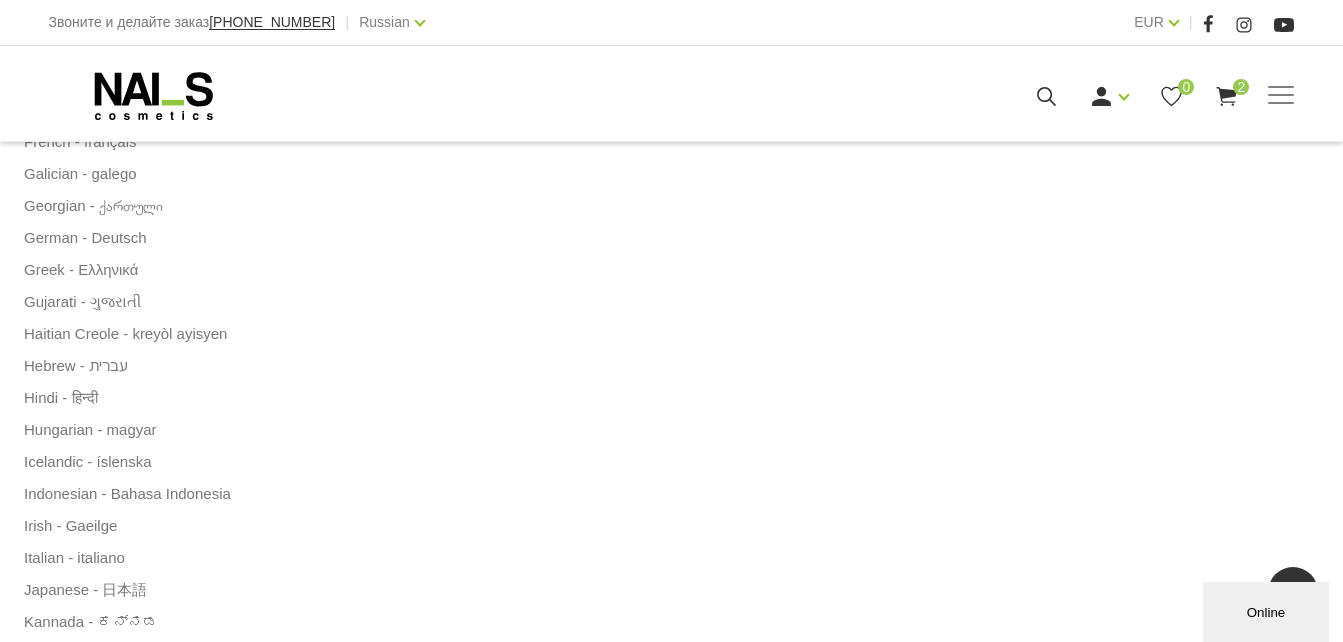 scroll, scrollTop: 615, scrollLeft: 0, axis: vertical 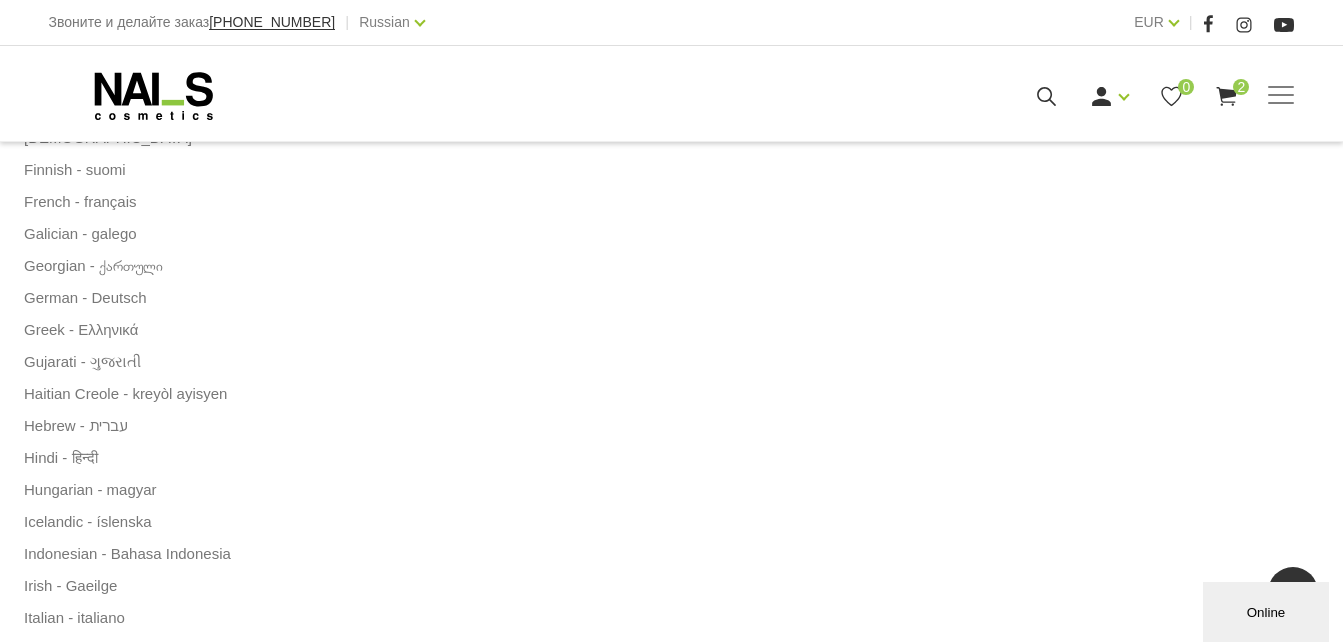 click on "Получить товар в магазине NAI_S cosmetics - €0.00" at bounding box center [362, 2507] 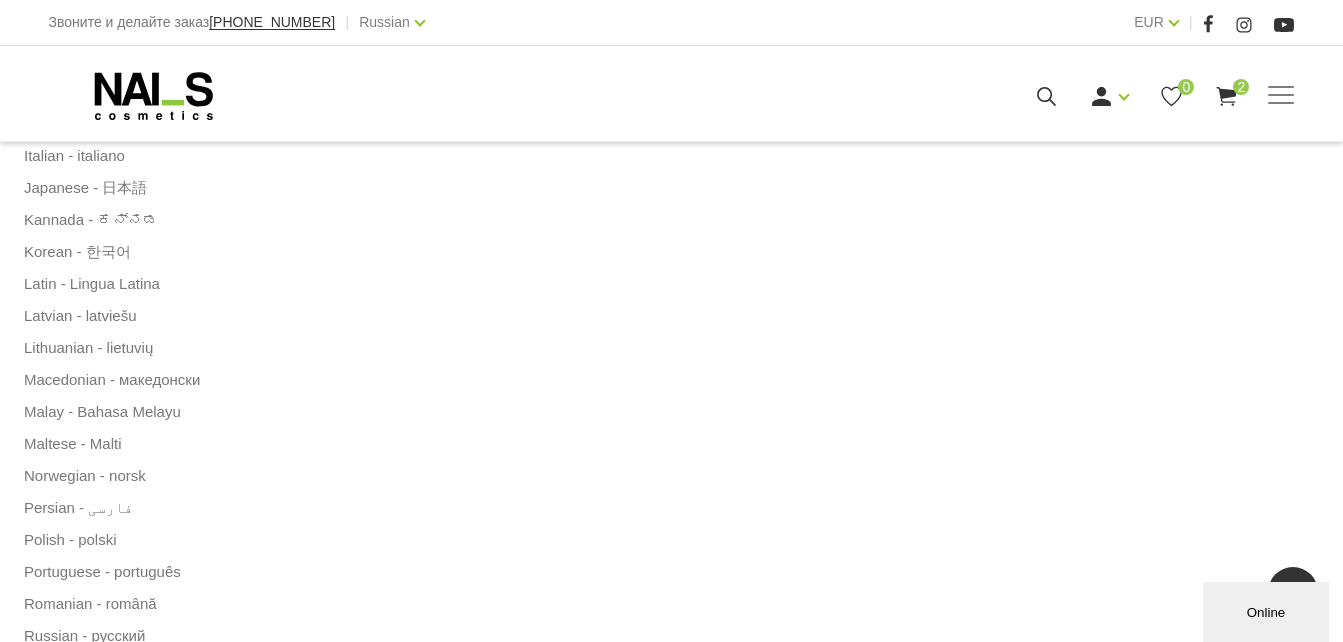 scroll, scrollTop: 1021, scrollLeft: 0, axis: vertical 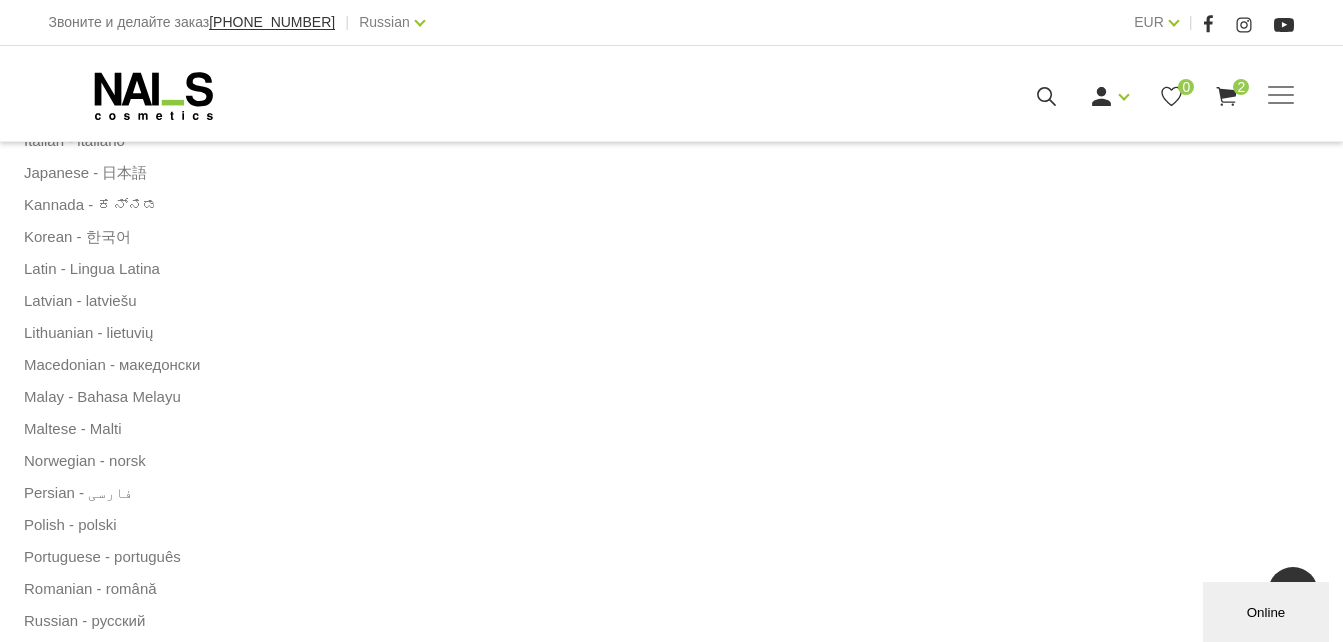 click on "Pasūtījumu izņemšu "Ernesta Birznieka-Upīša iela 20A, Rīgā" - BEZMAKSAS
Pasūtījumu izņemšu "Graudu iela 45, Liepājā" - BEZMAKSAS
Pasūtījumu izņemšu "Rīgas iela 29, Valmierā" - BEZMAKSAS
Pasūtījumu izņemšu "Lielā iela 15, Jelgavā" - BEZMAKSAS
Pasūtījumu izņemšu "Atbrīvošanas aleja 103-3, Rēzeknē" - BEZMAKSAS
Pasūtījumu izņemšu "Draudzības aleja 9, Jēkabpilī" - BEZMAKSAS
Pasūtījumu izņemšu "Saules iela 19, Daugavpilī" - BEZMAKSAS" at bounding box center (428, 2547) 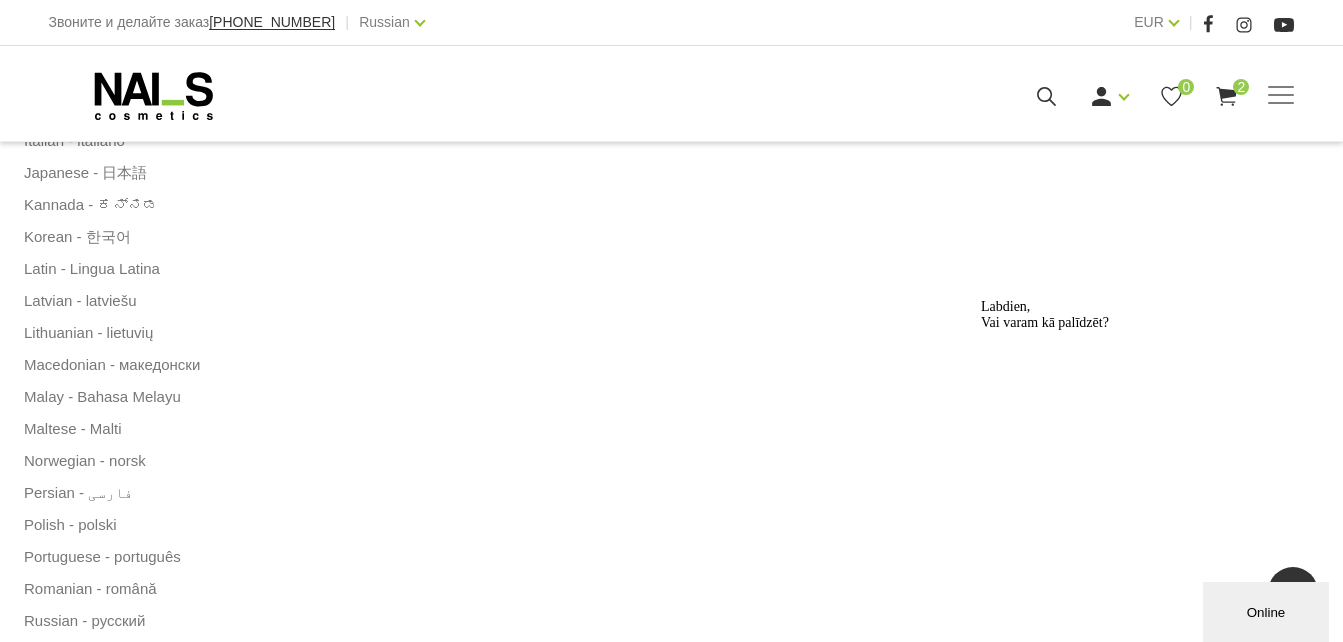select on "Saules iela 19, Daugavpils - BEZMAKSAS" 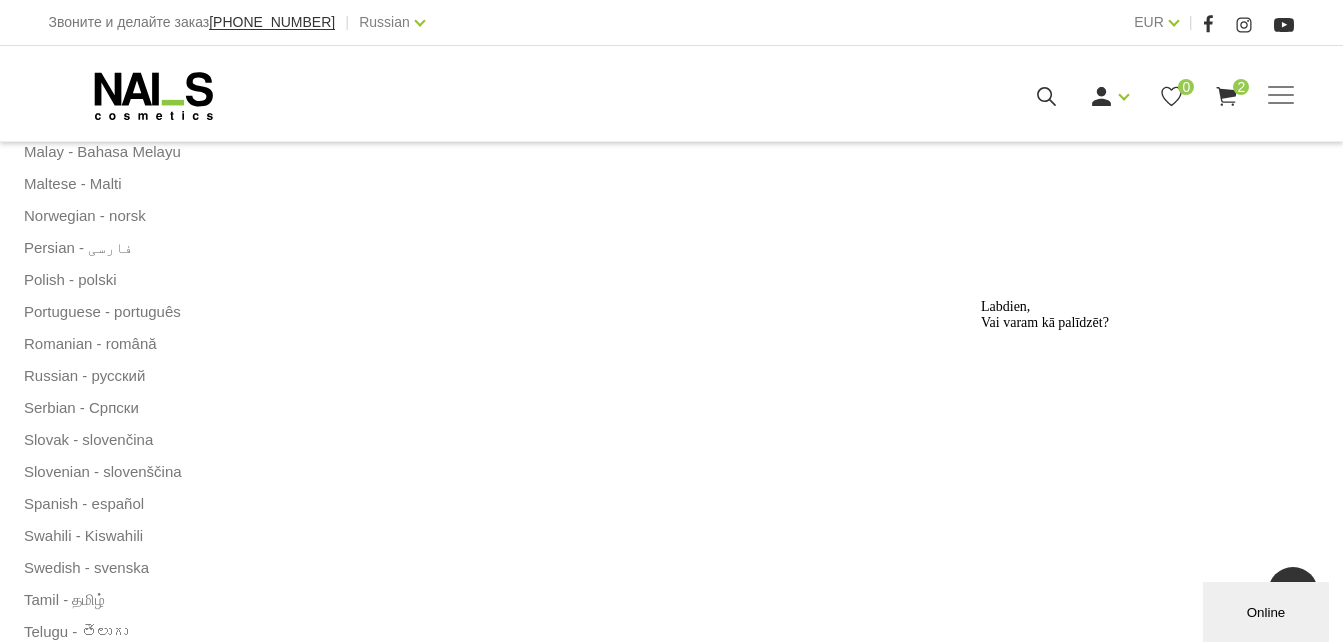 scroll, scrollTop: 1270, scrollLeft: 0, axis: vertical 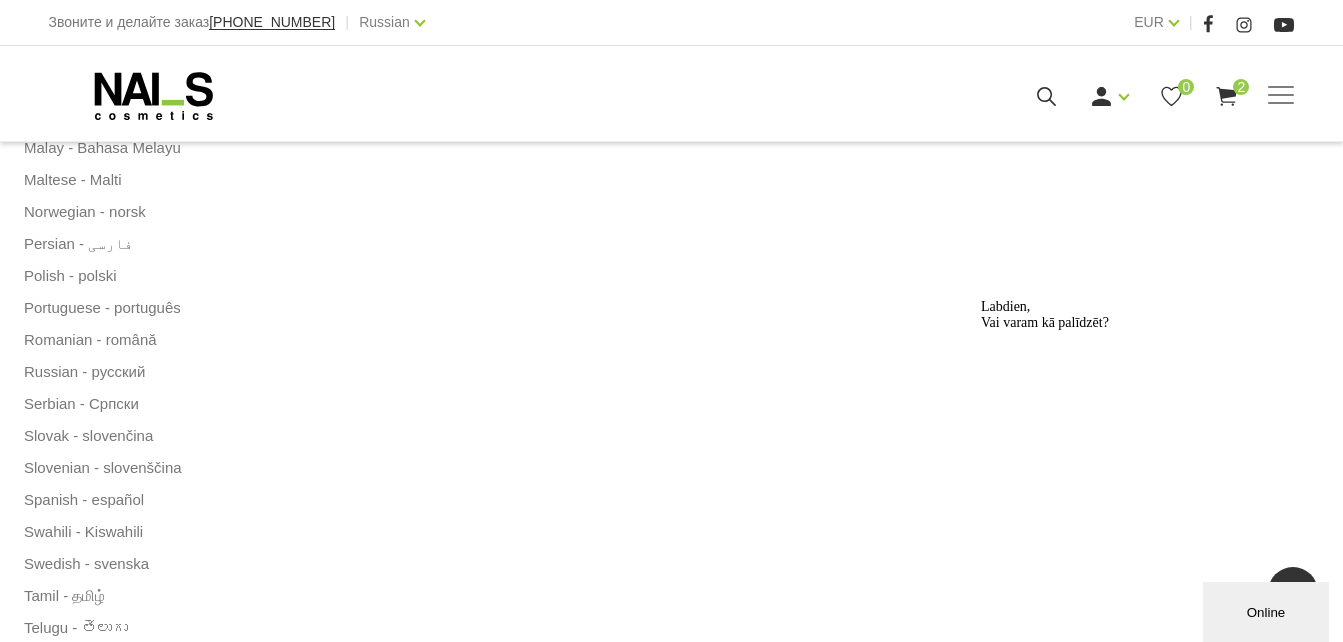 click on "Через прямой перевод" at bounding box center (308, 2552) 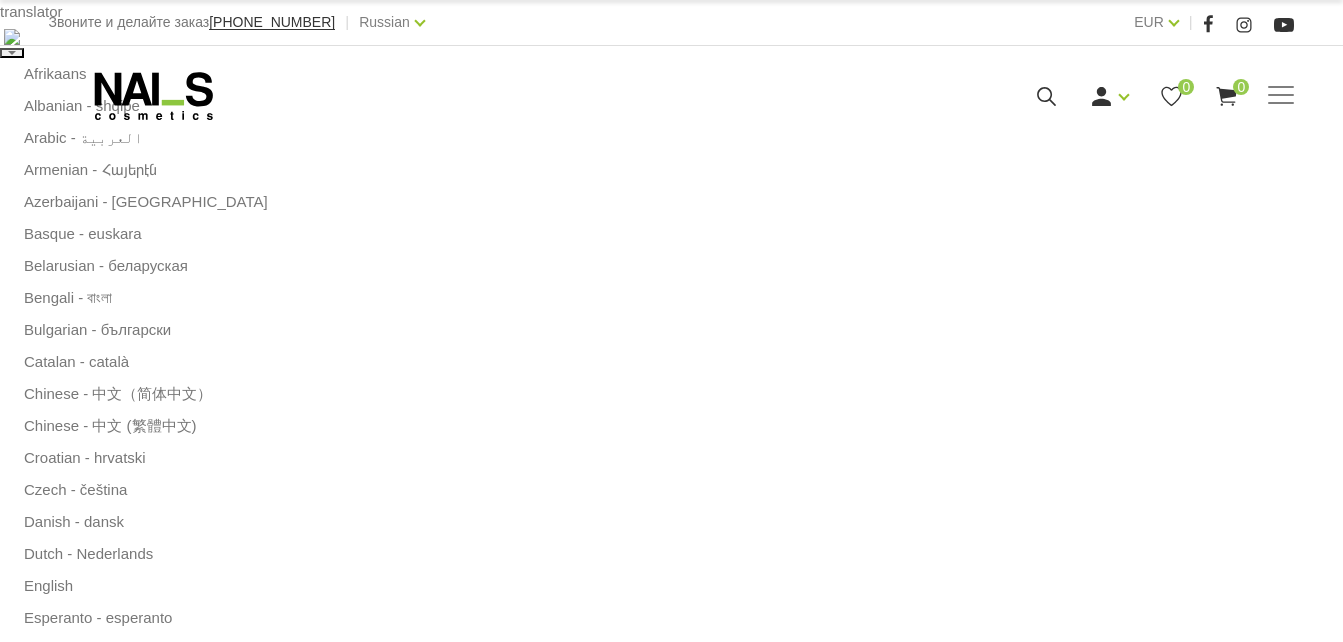 scroll, scrollTop: 0, scrollLeft: 0, axis: both 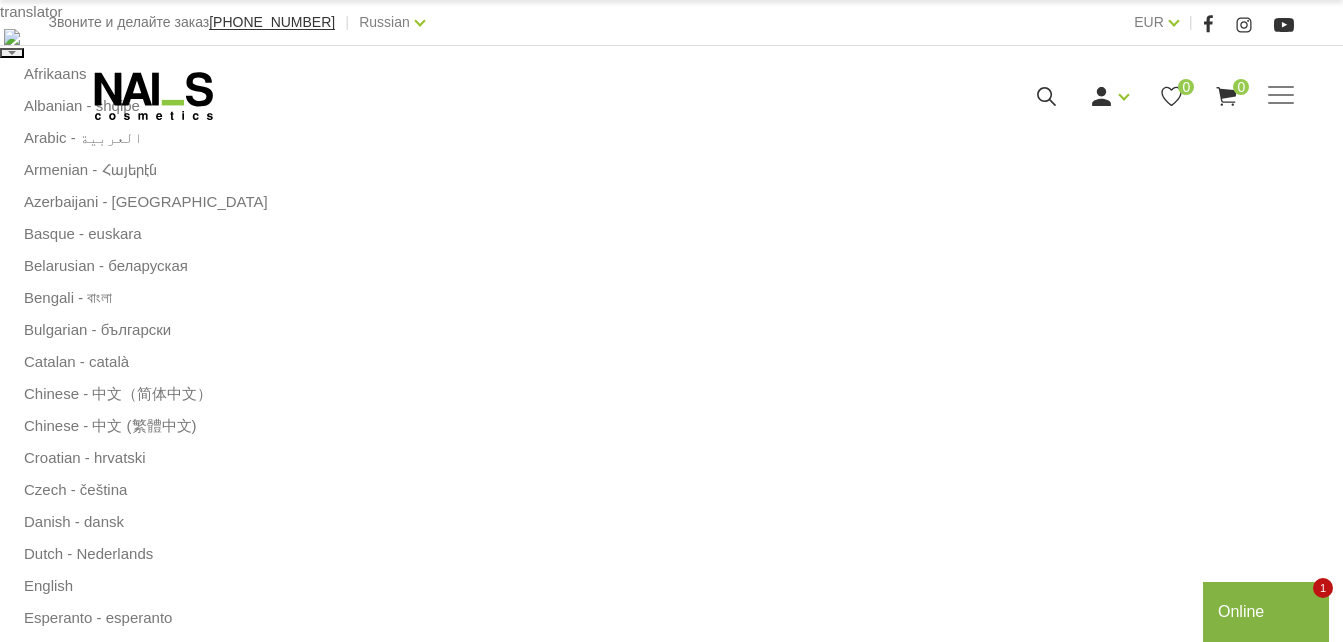 click on "Открыть счет" at bounding box center [832, 2554] 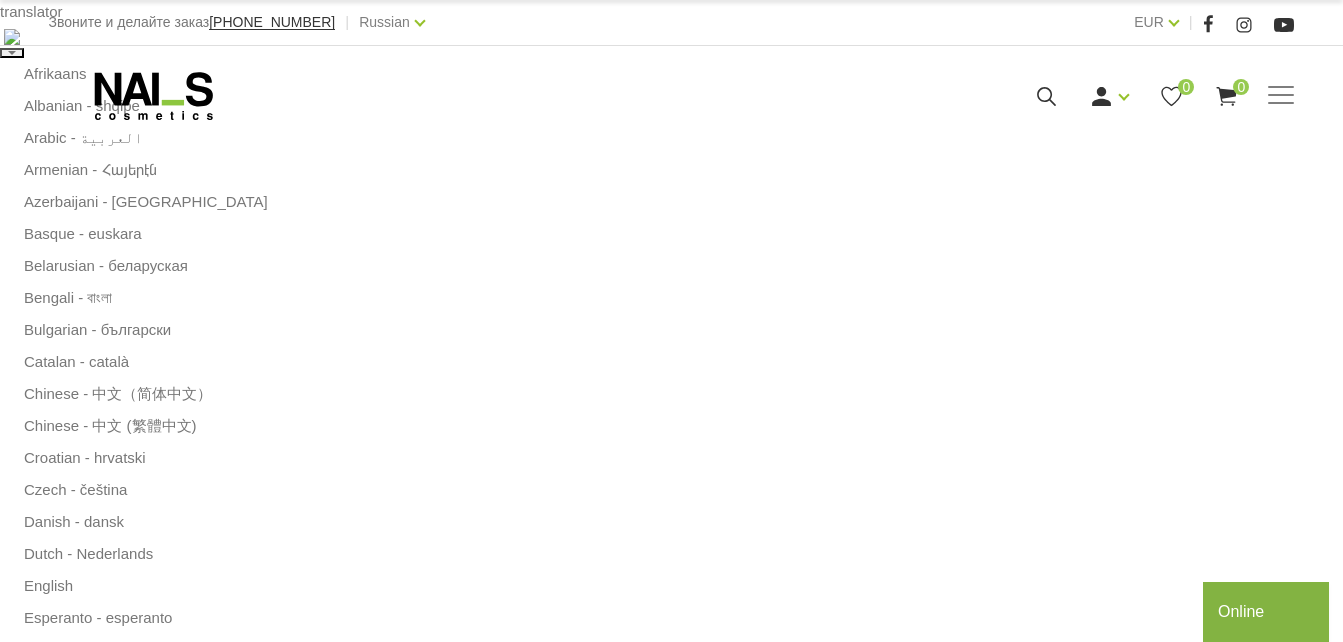 scroll, scrollTop: 0, scrollLeft: 0, axis: both 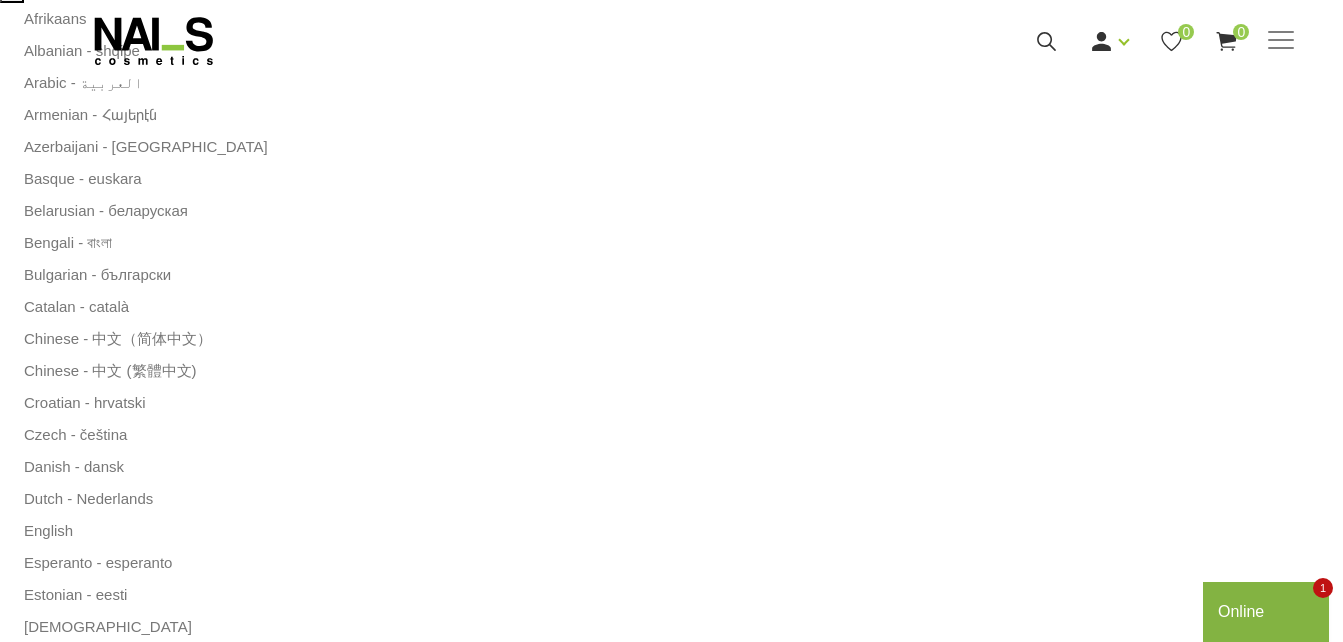 click on "Online" at bounding box center [1266, 612] 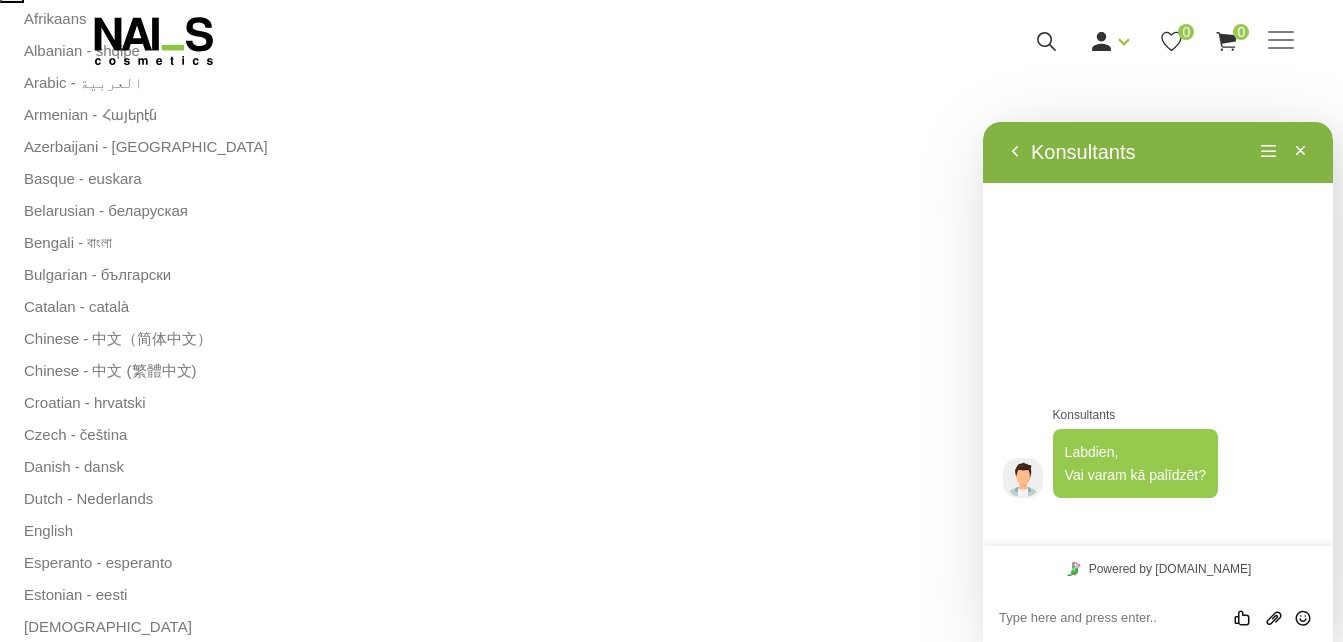 click at bounding box center [983, 122] 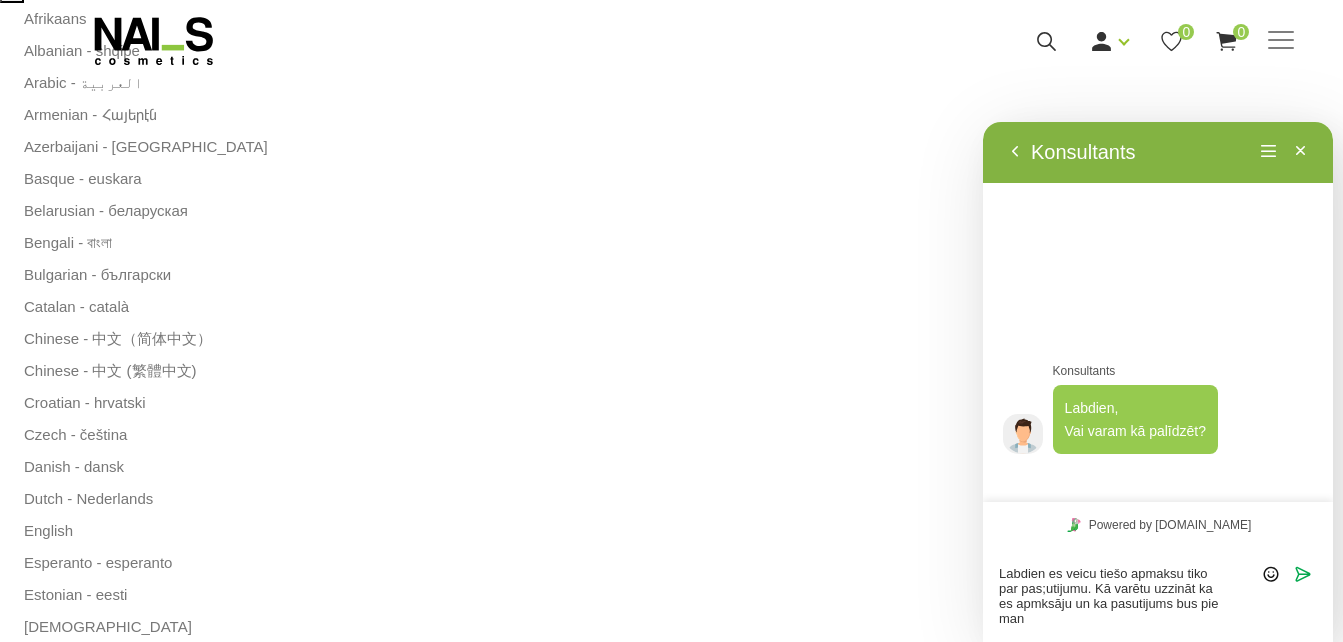 scroll, scrollTop: 0, scrollLeft: 0, axis: both 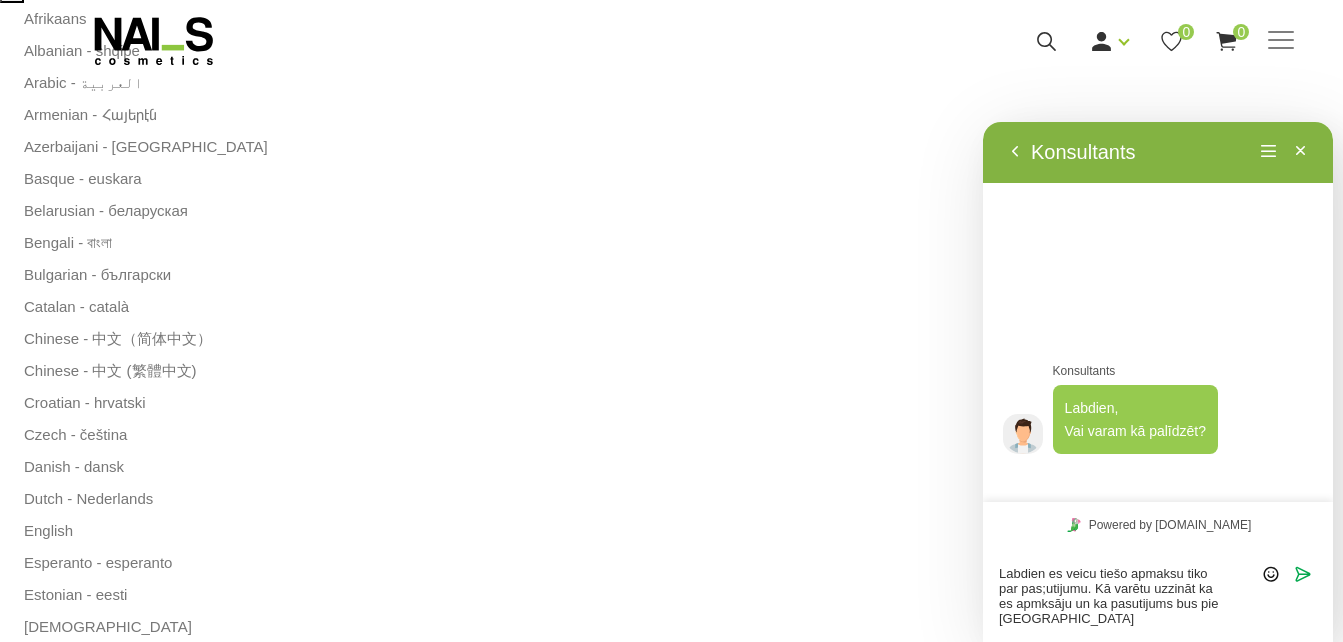 type on "Labdien es veicu tiešo apmaksu tiko par pas;utijumu. Kā varētu uzzināt ka es apmksāju un ka pasutijums bus pie manis," 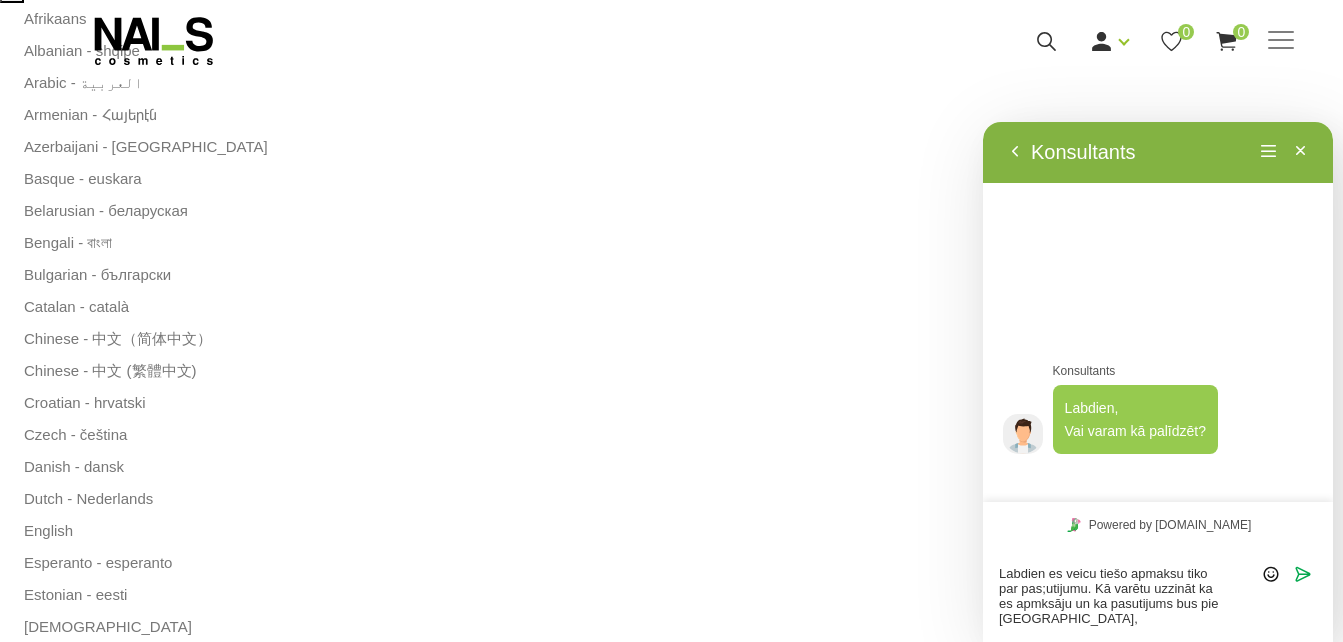 type 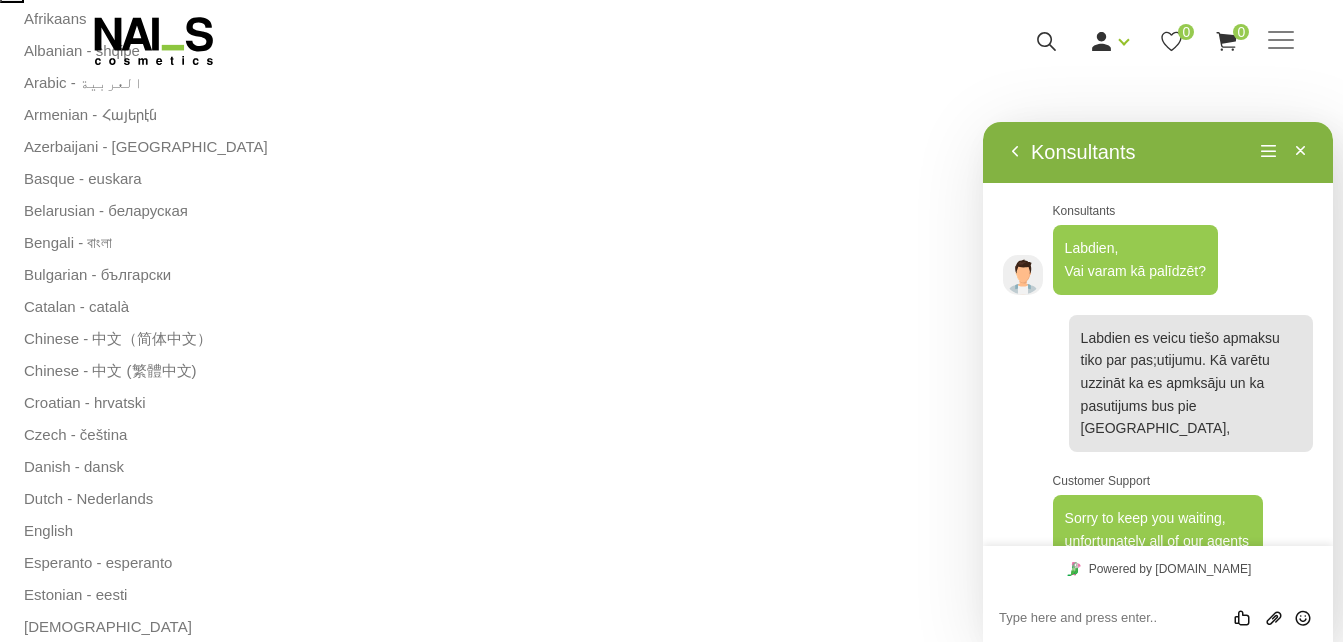 scroll, scrollTop: 466, scrollLeft: 0, axis: vertical 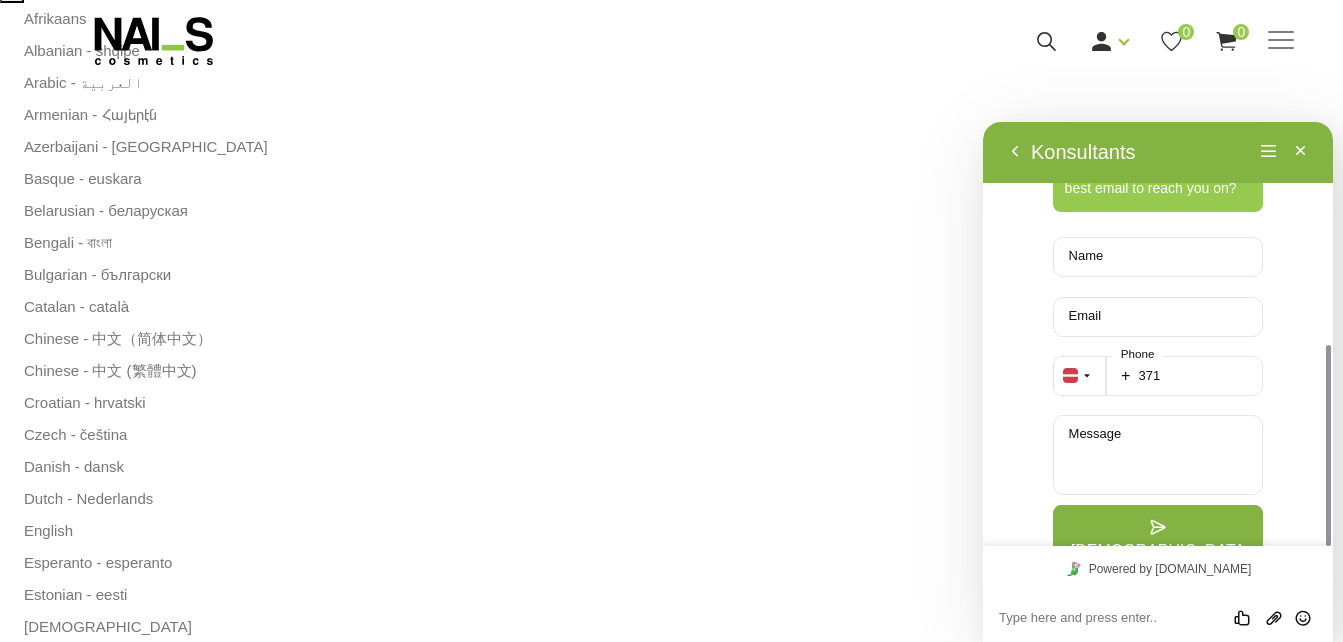 drag, startPoint x: 1329, startPoint y: 519, endPoint x: 1324, endPoint y: 433, distance: 86.145226 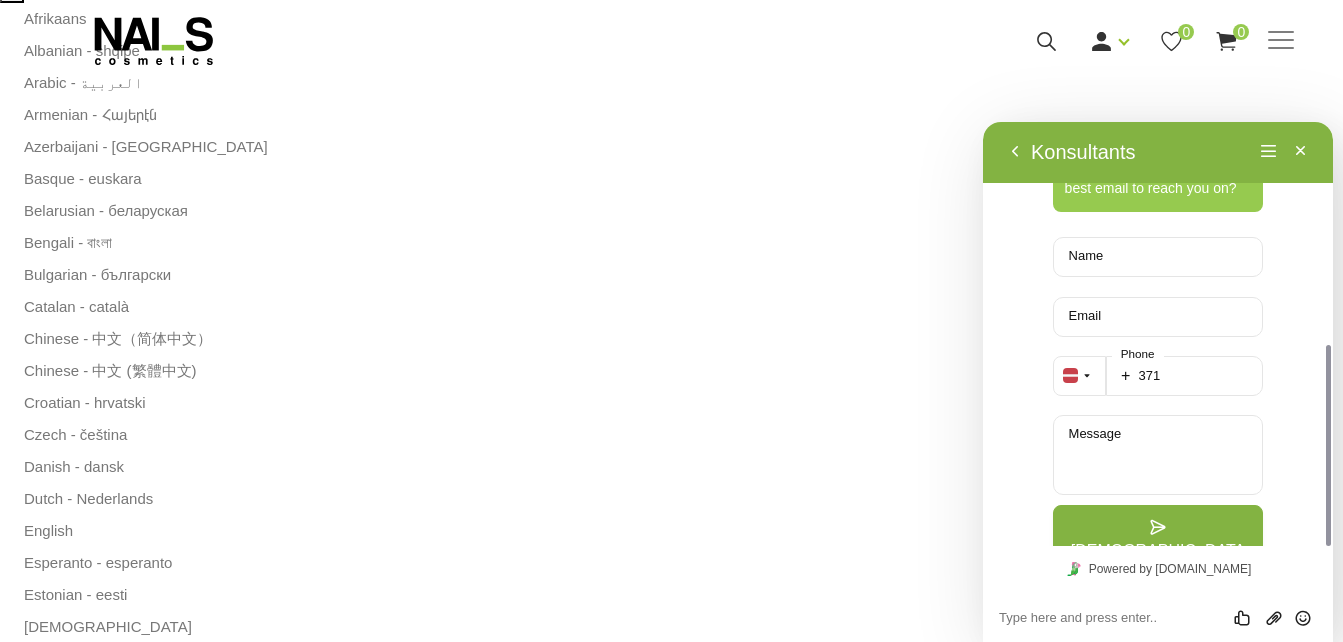 click at bounding box center (1325, 334) 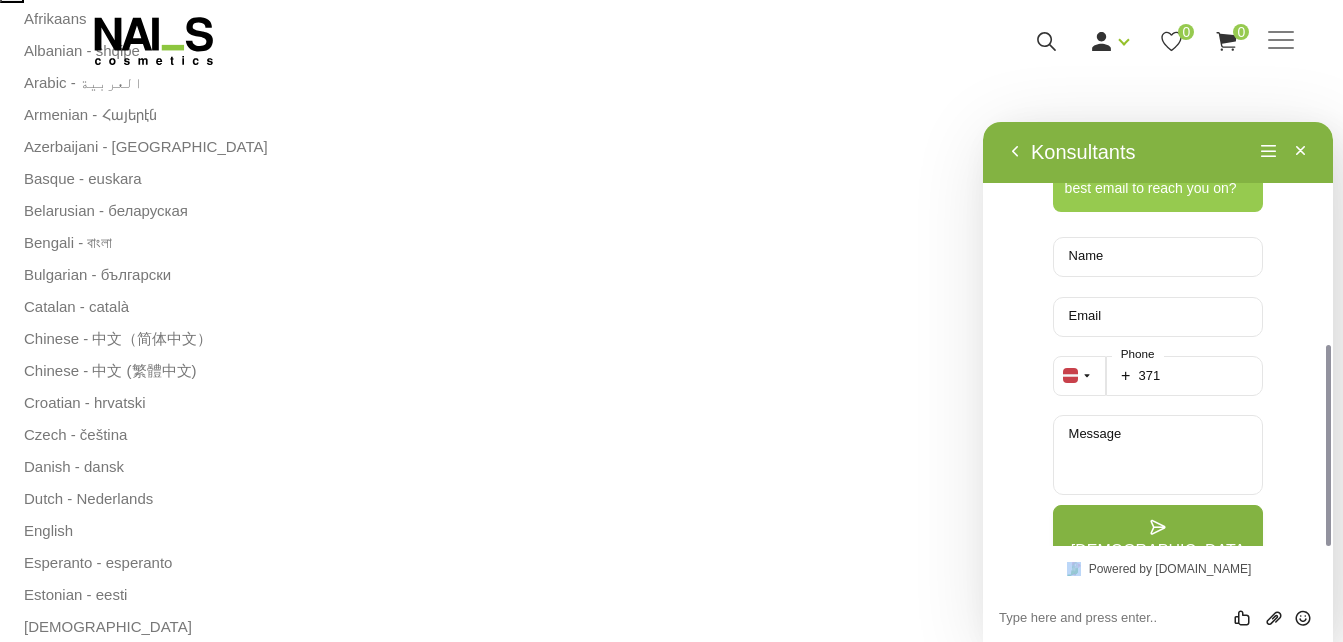 drag, startPoint x: 1324, startPoint y: 433, endPoint x: 1332, endPoint y: 441, distance: 11.313708 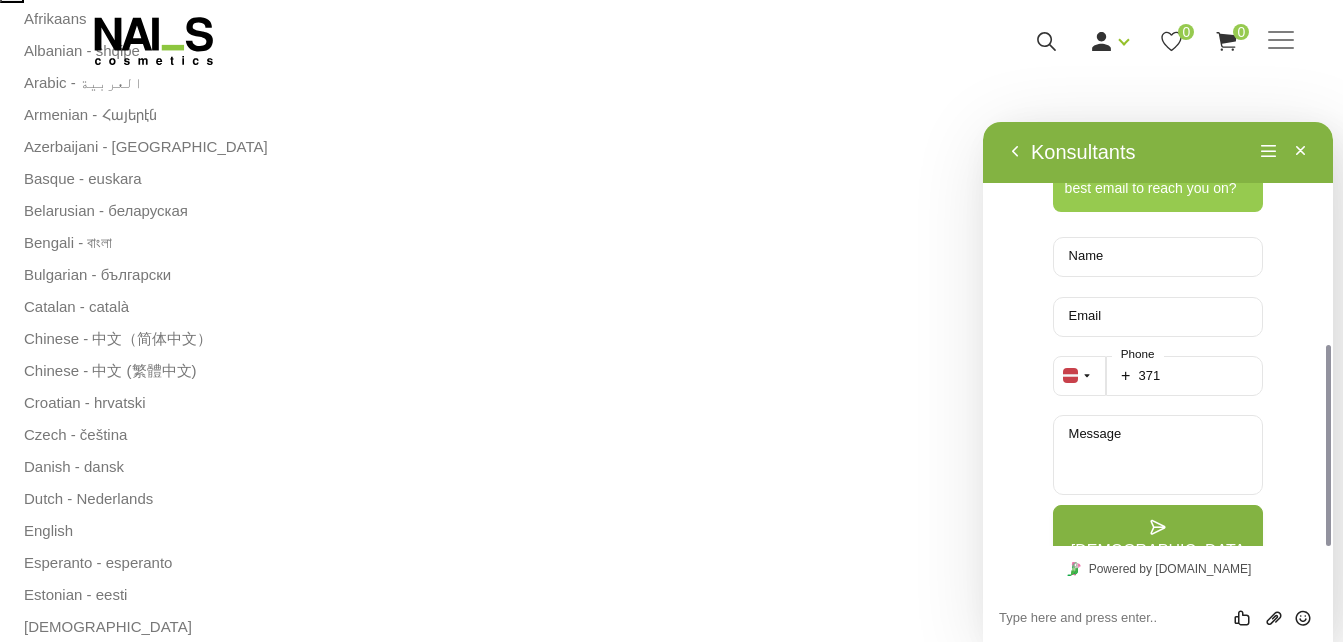 drag, startPoint x: 1332, startPoint y: 441, endPoint x: 1328, endPoint y: 382, distance: 59.135437 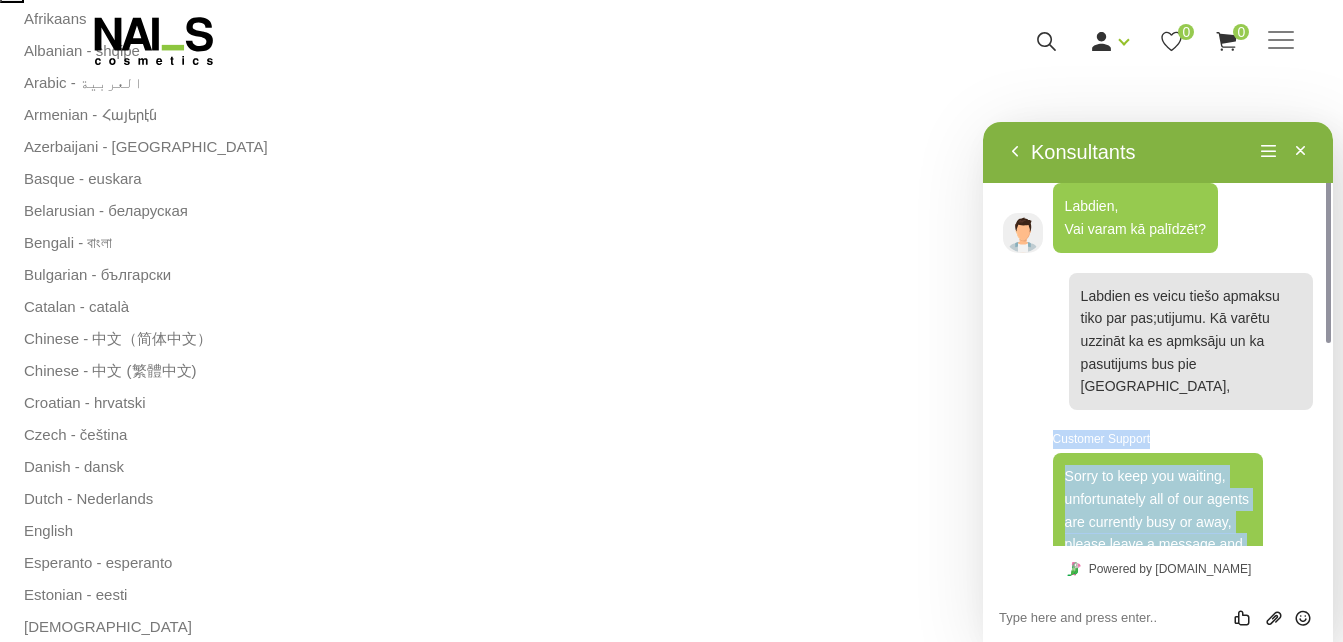 drag, startPoint x: 1327, startPoint y: 307, endPoint x: 1336, endPoint y: 259, distance: 48.83646 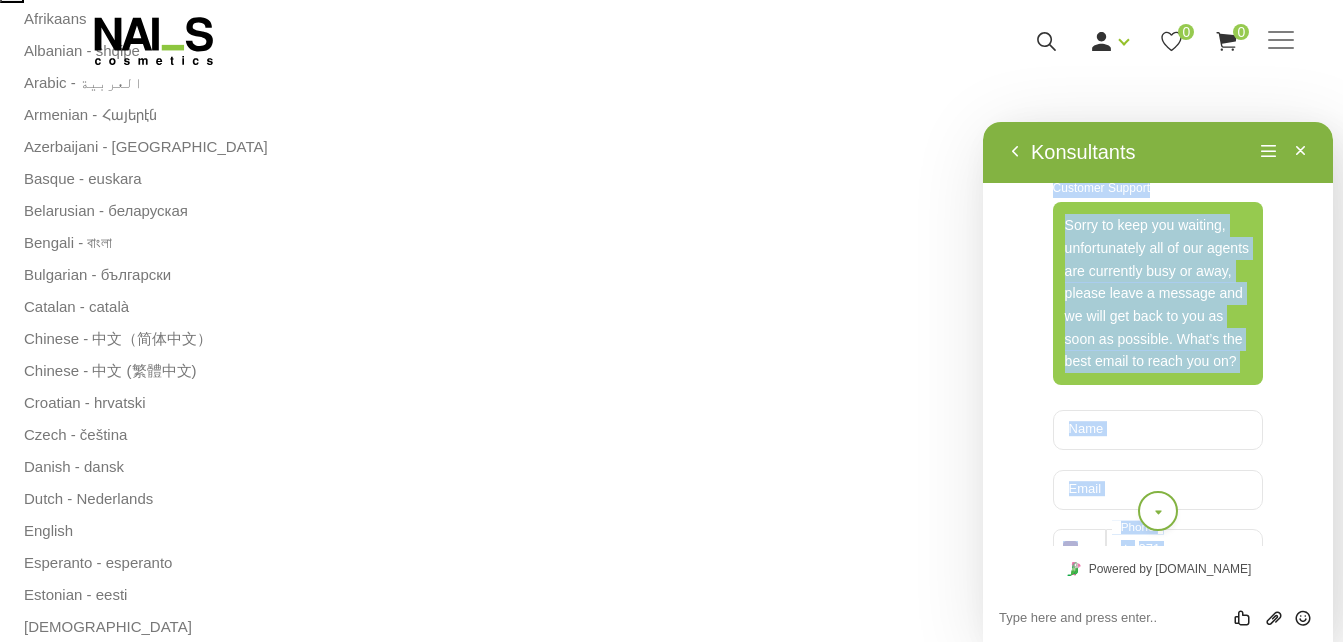 scroll, scrollTop: 0, scrollLeft: 0, axis: both 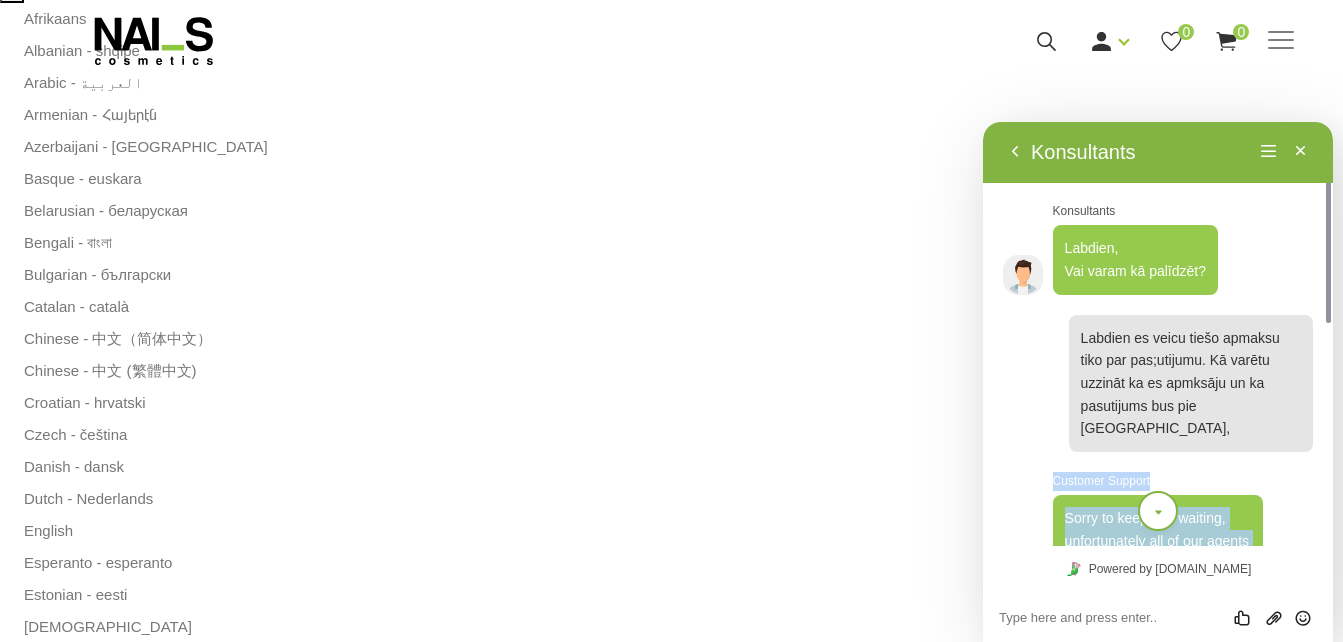drag, startPoint x: 2319, startPoint y: 381, endPoint x: 1321, endPoint y: 296, distance: 1001.6132 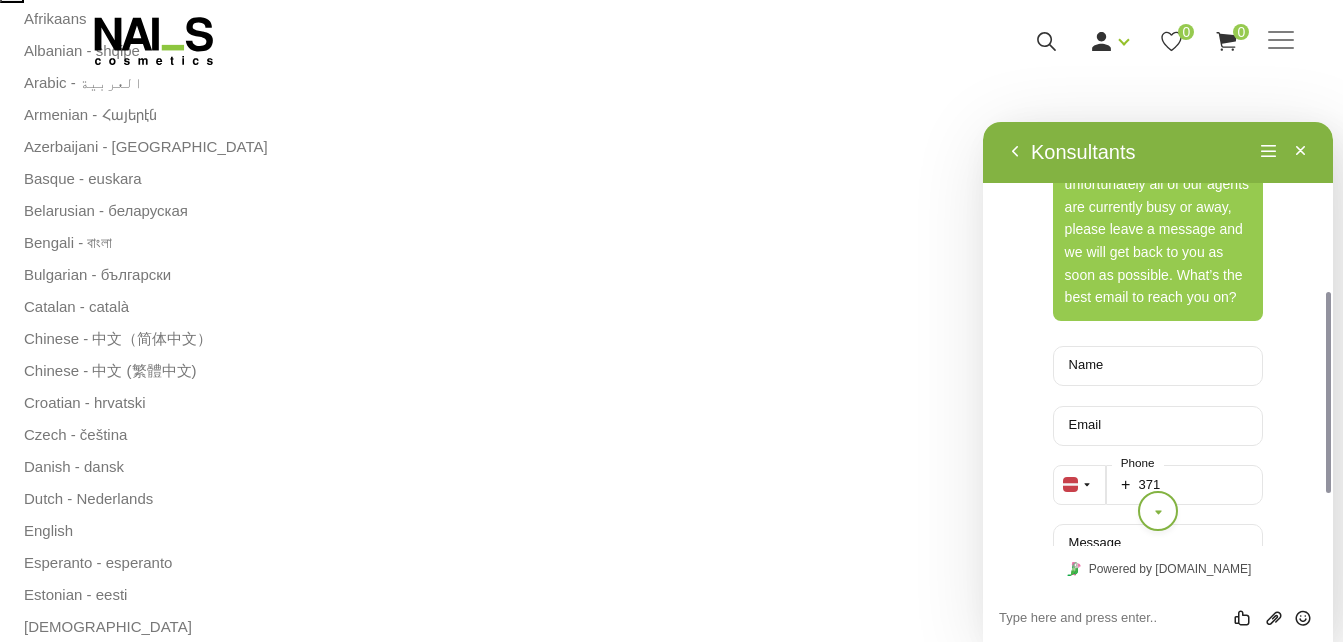 scroll, scrollTop: 341, scrollLeft: 0, axis: vertical 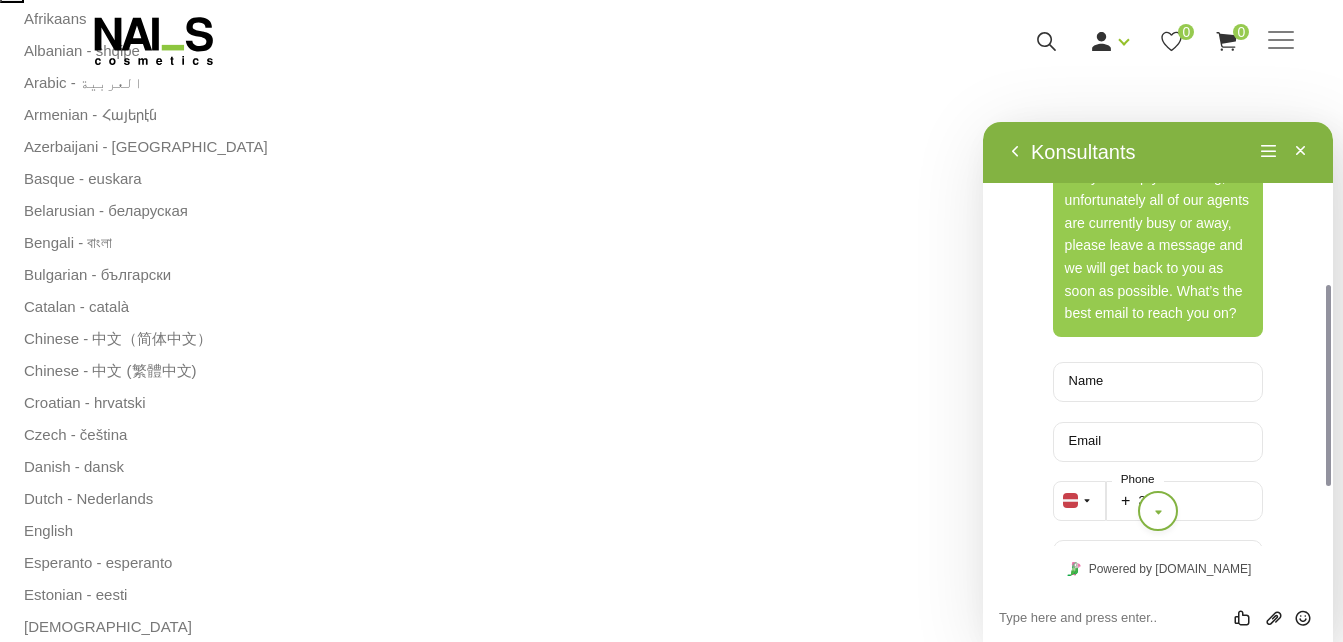 drag, startPoint x: 1330, startPoint y: 346, endPoint x: 1321, endPoint y: 296, distance: 50.803543 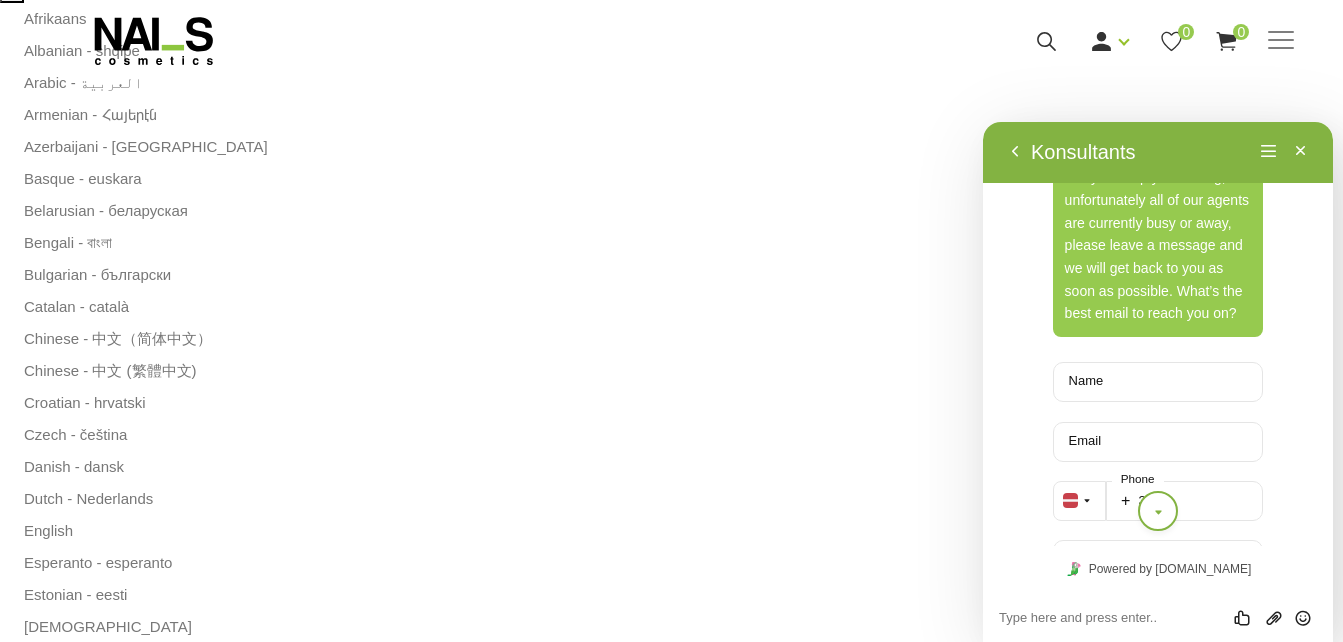 scroll, scrollTop: 0, scrollLeft: 0, axis: both 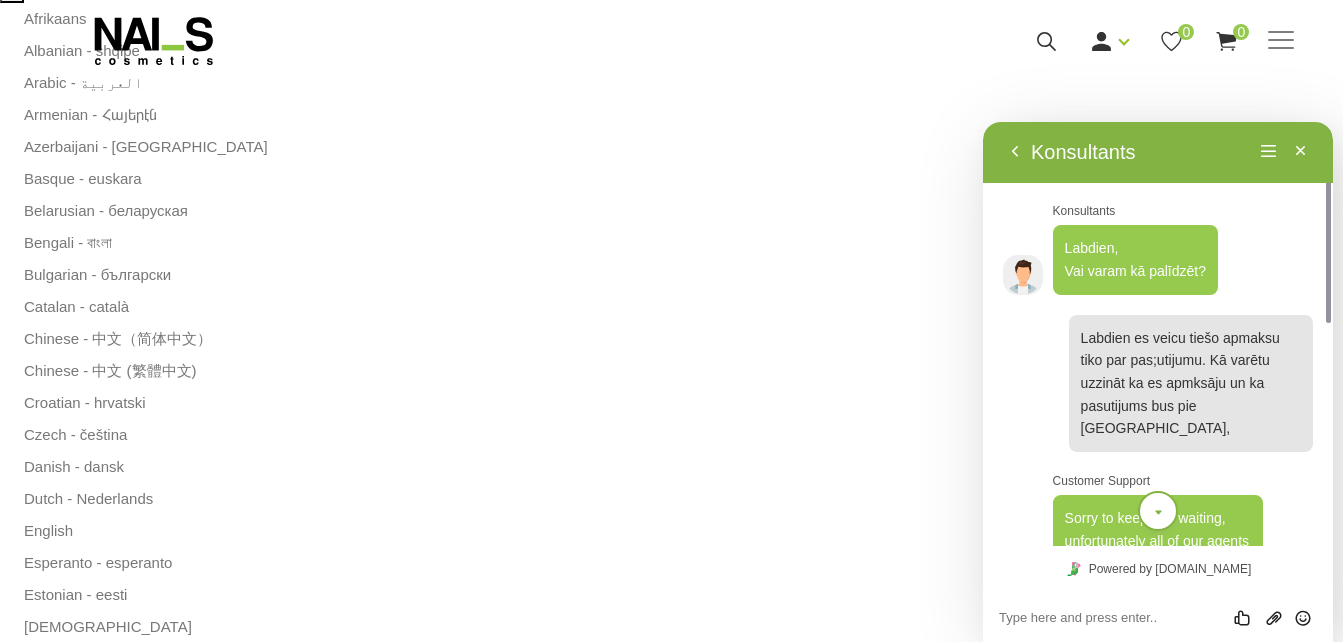 drag, startPoint x: 1321, startPoint y: 296, endPoint x: 1321, endPoint y: 261, distance: 35 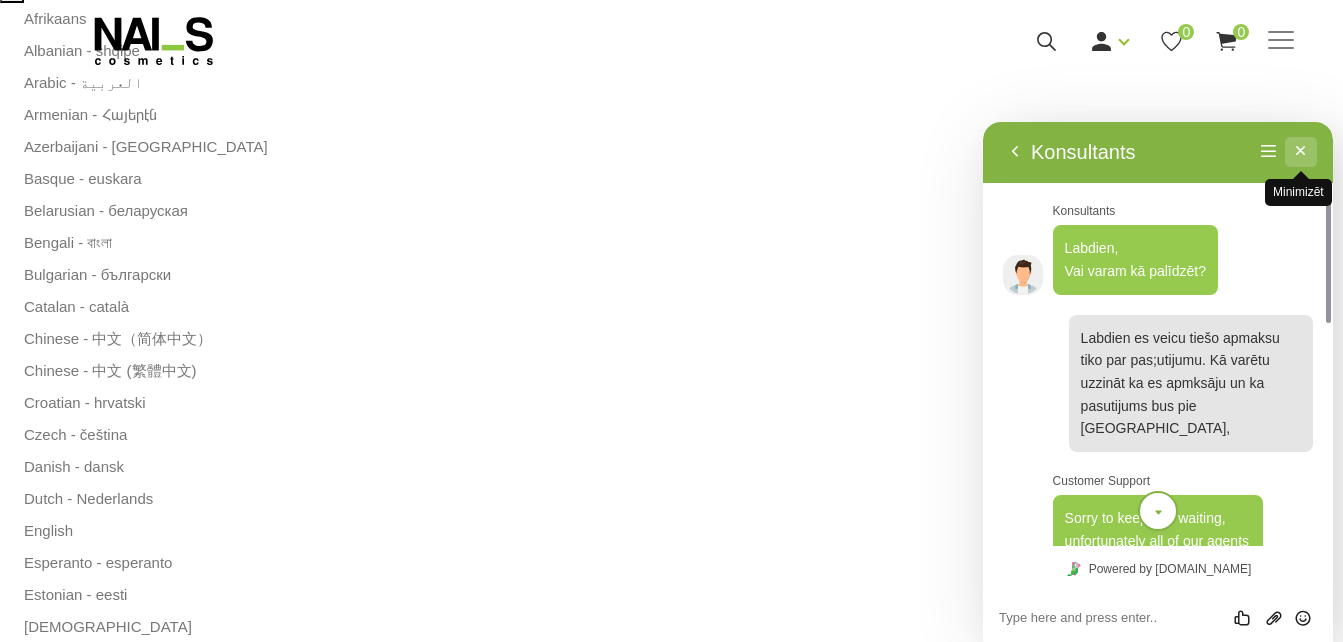 click on "Minimizēt" at bounding box center [1301, 152] 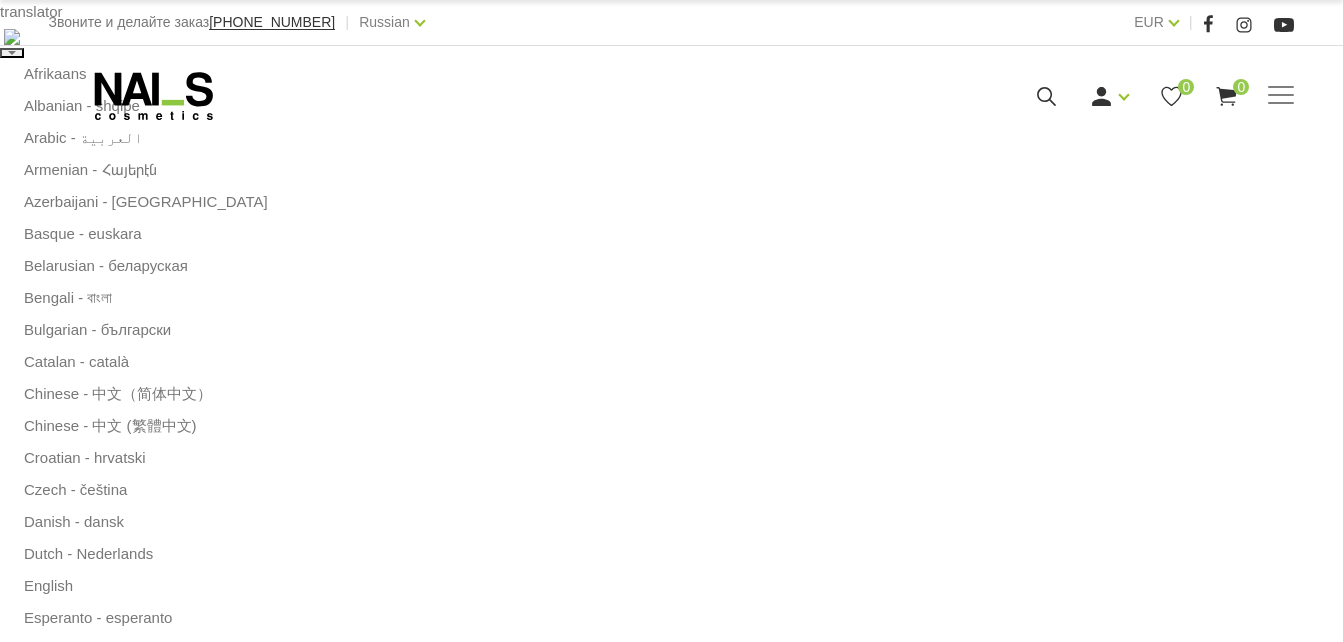 scroll, scrollTop: 45, scrollLeft: 0, axis: vertical 